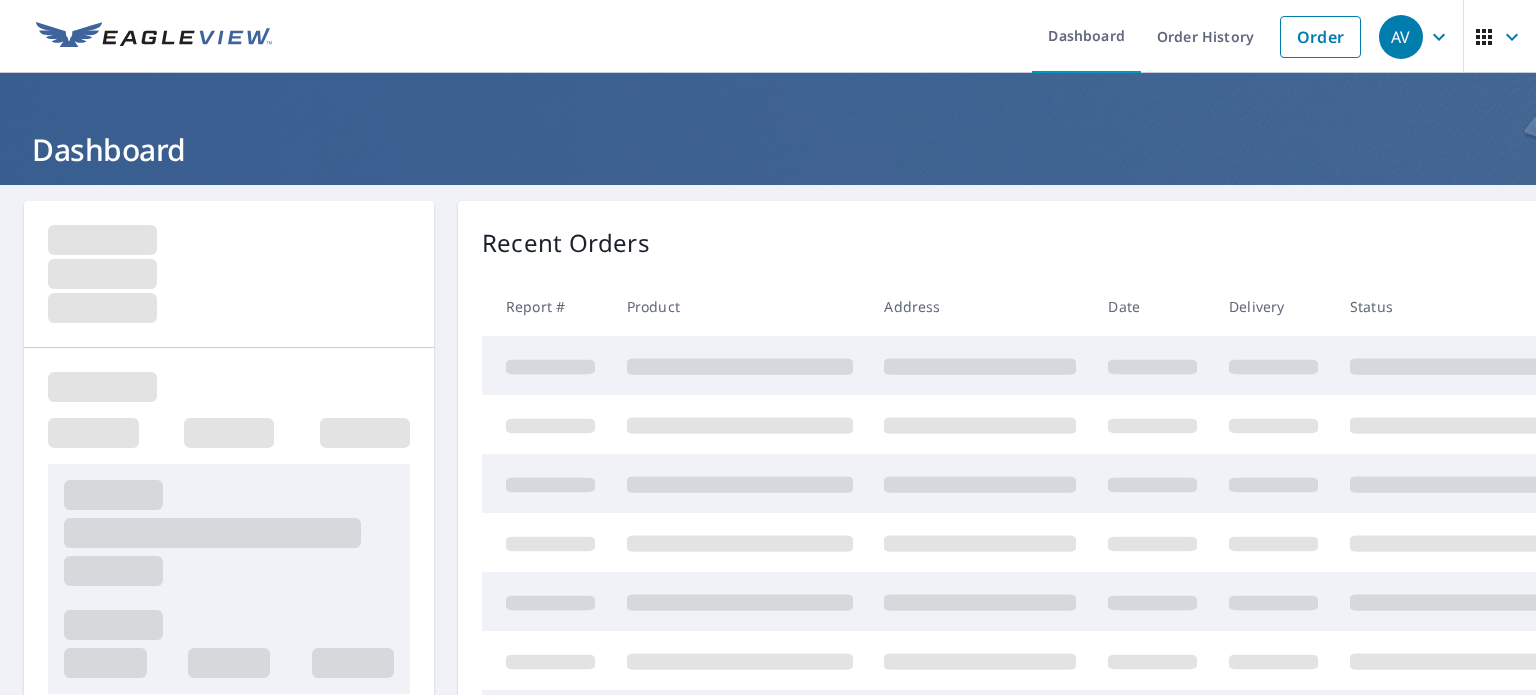 scroll, scrollTop: 0, scrollLeft: 0, axis: both 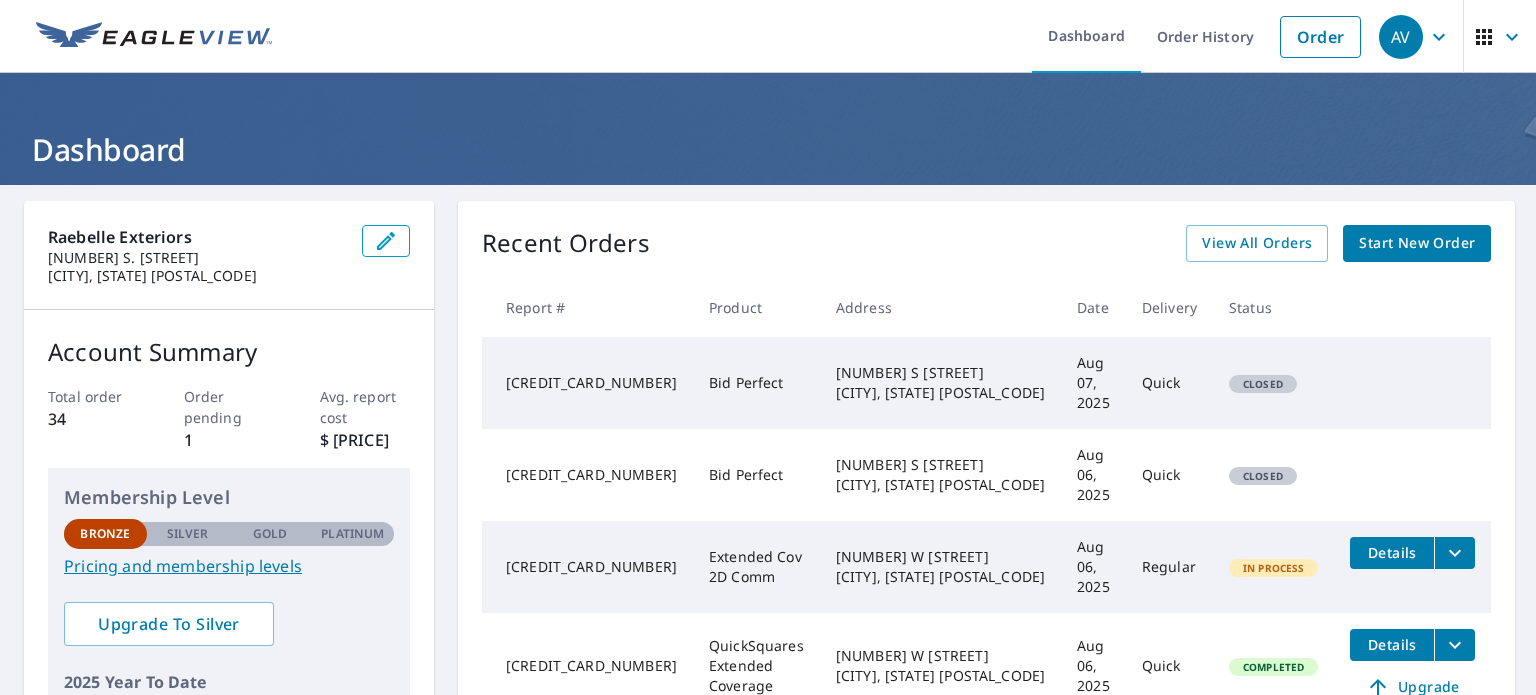 click on "Start New Order" at bounding box center (1417, 243) 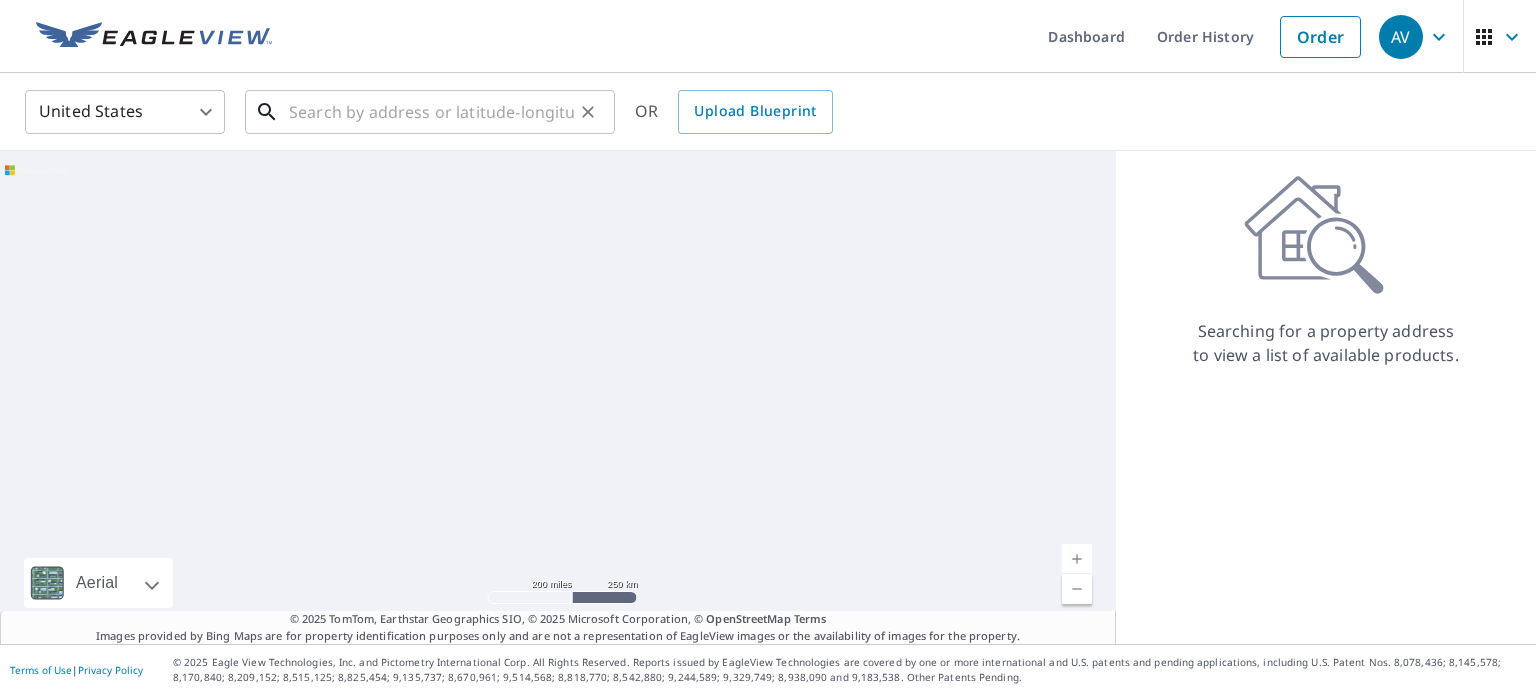 click at bounding box center (431, 112) 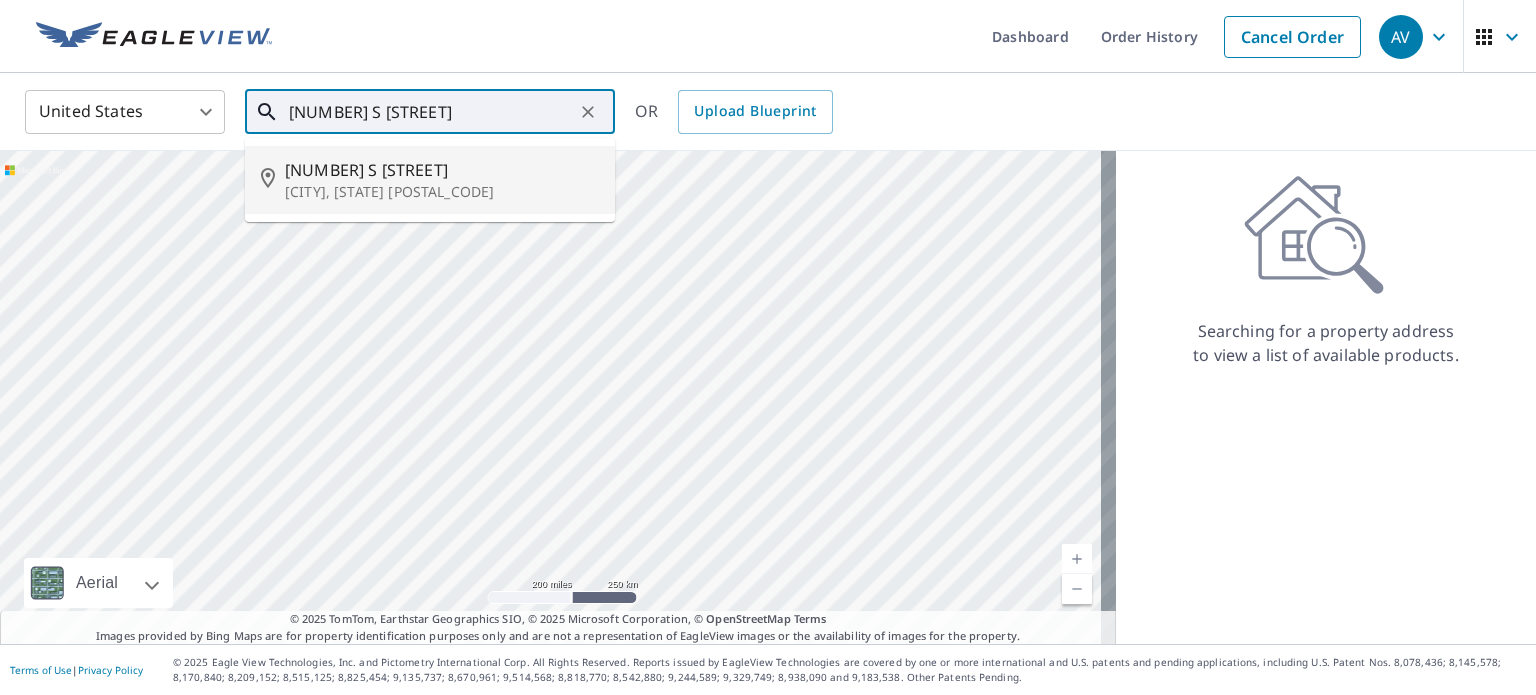 click on "[NUMBER] S [STREET]" at bounding box center [442, 170] 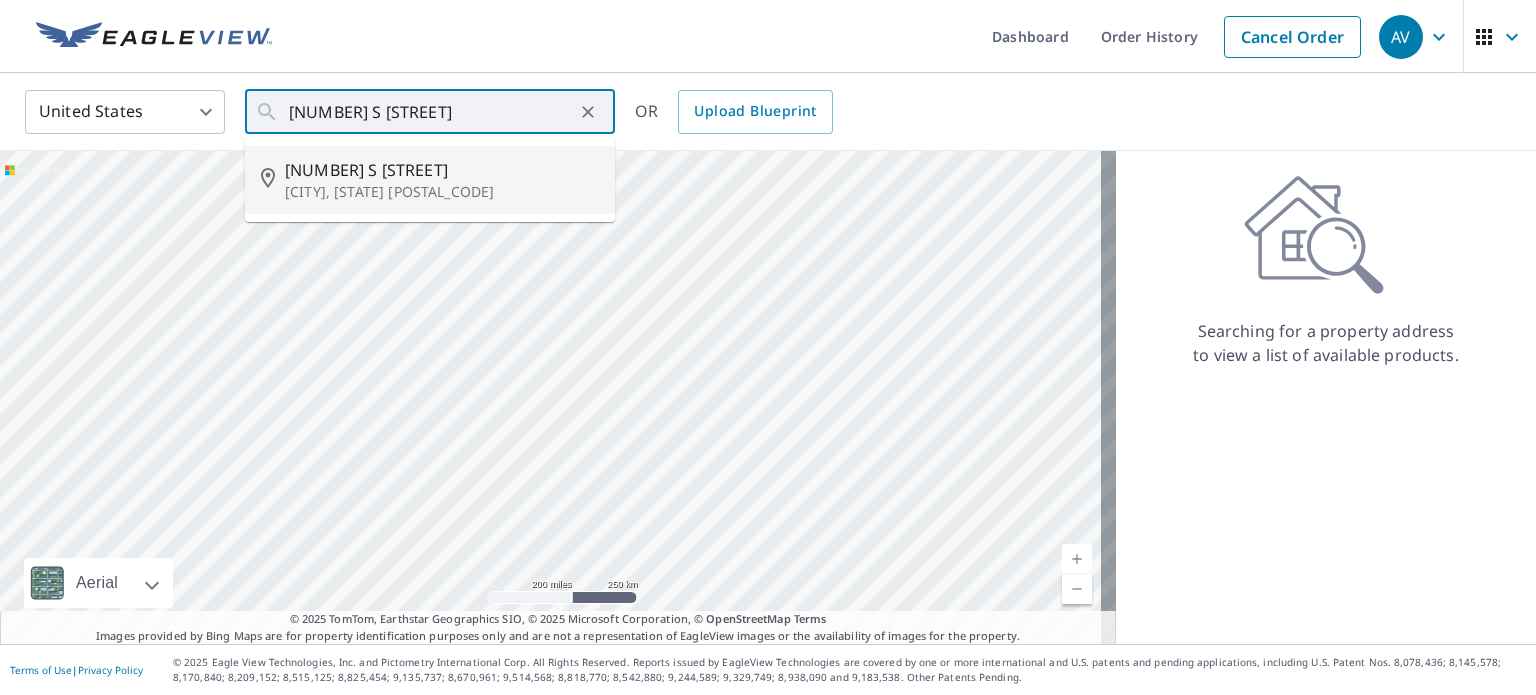type on "[NUMBER] S [STREET] [CITY], [STATE] [POSTAL_CODE]" 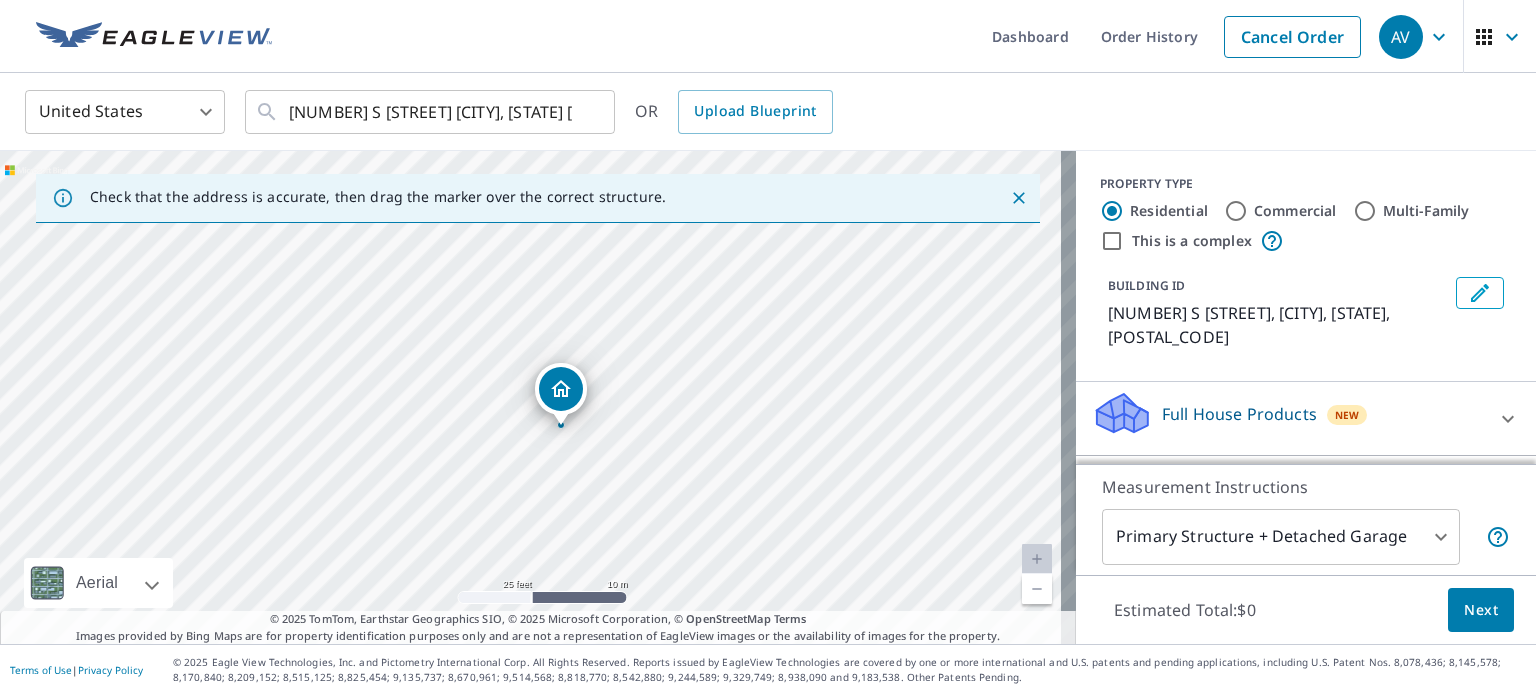 drag, startPoint x: 583, startPoint y: 431, endPoint x: 742, endPoint y: 379, distance: 167.28719 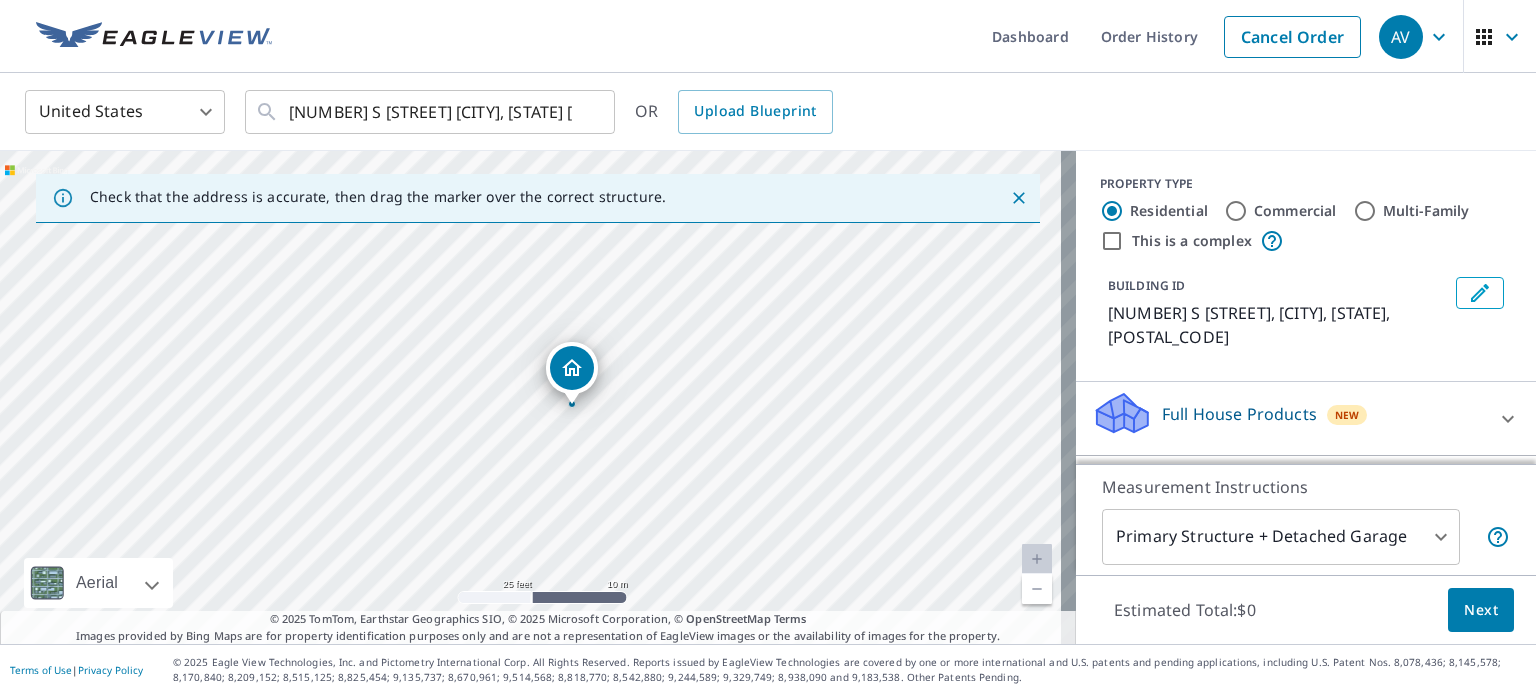 drag, startPoint x: 711, startPoint y: 431, endPoint x: 722, endPoint y: 410, distance: 23.70654 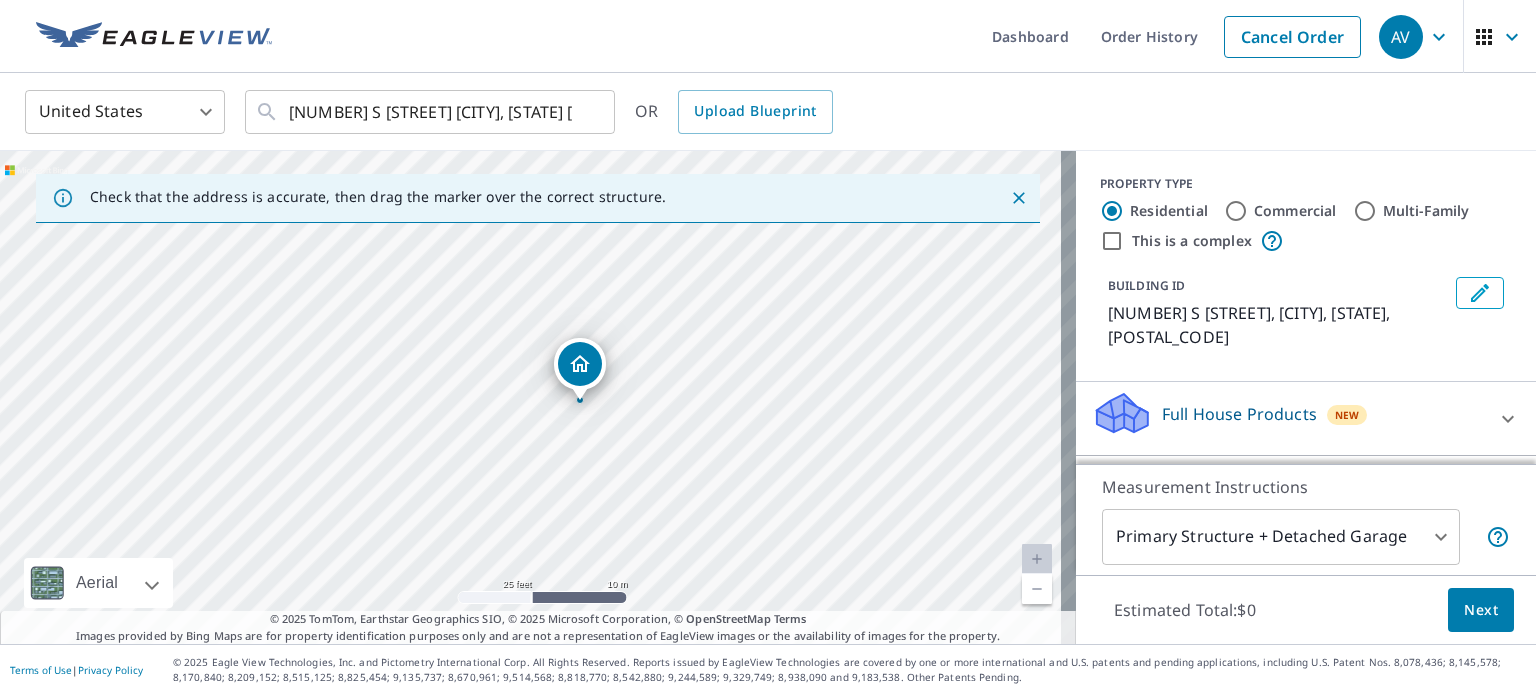 click on "[NUMBER] S [STREET] [CITY], [STATE] [POSTAL_CODE]" at bounding box center (538, 397) 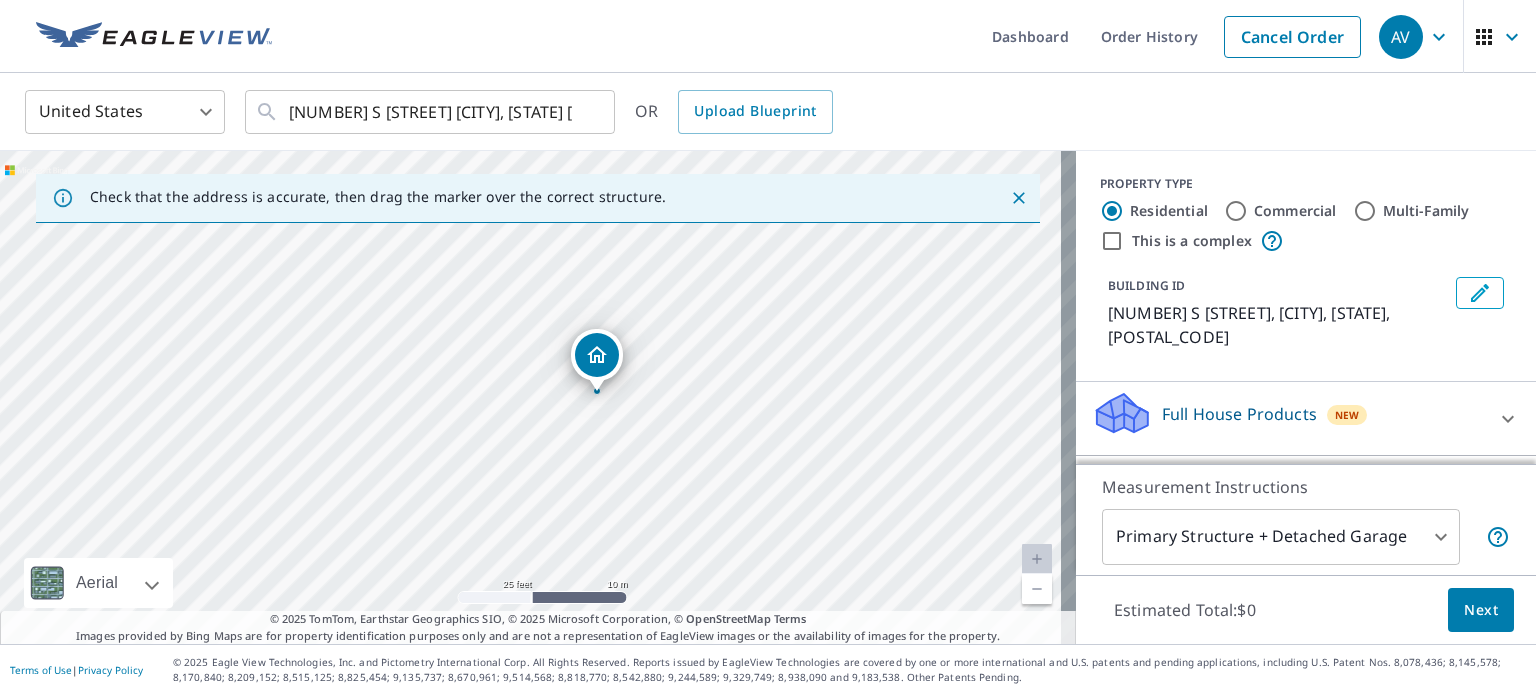 drag, startPoint x: 728, startPoint y: 406, endPoint x: 745, endPoint y: 397, distance: 19.235384 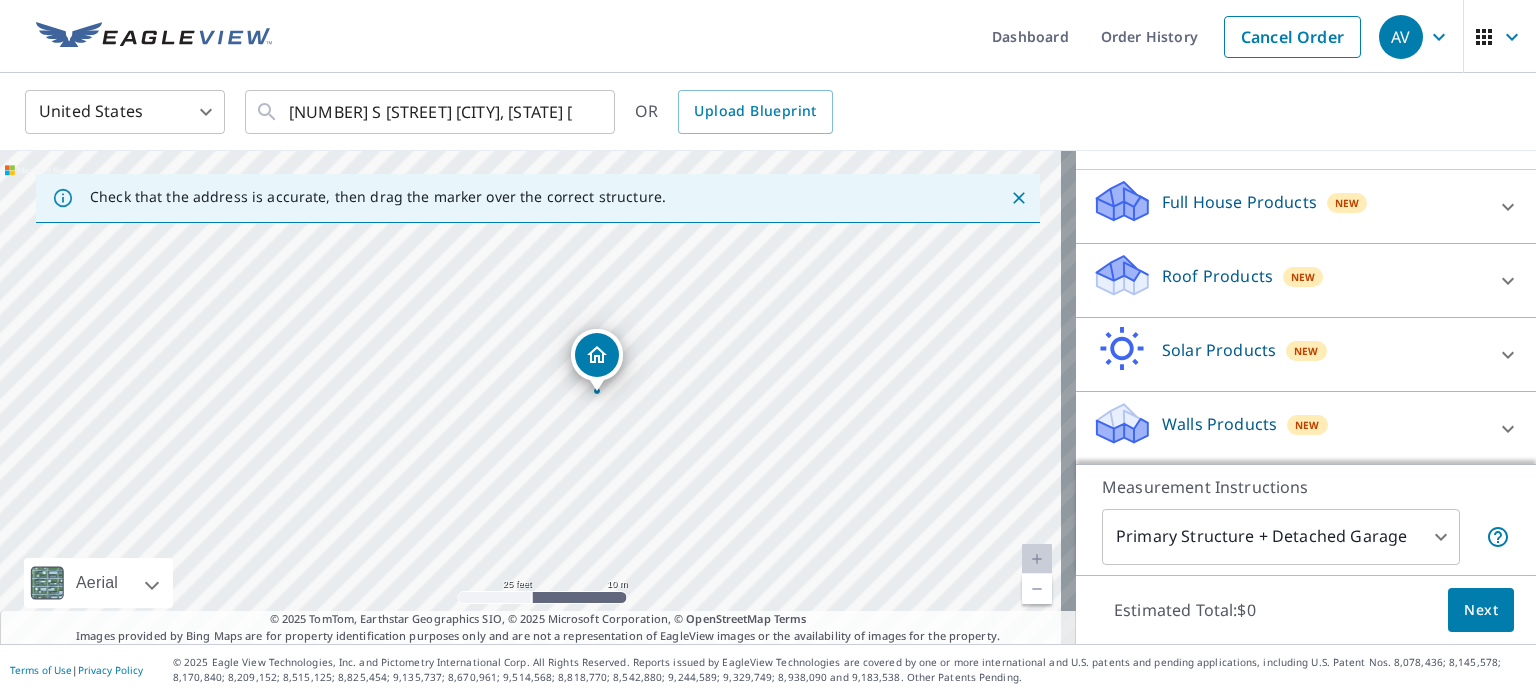 click at bounding box center (1508, 281) 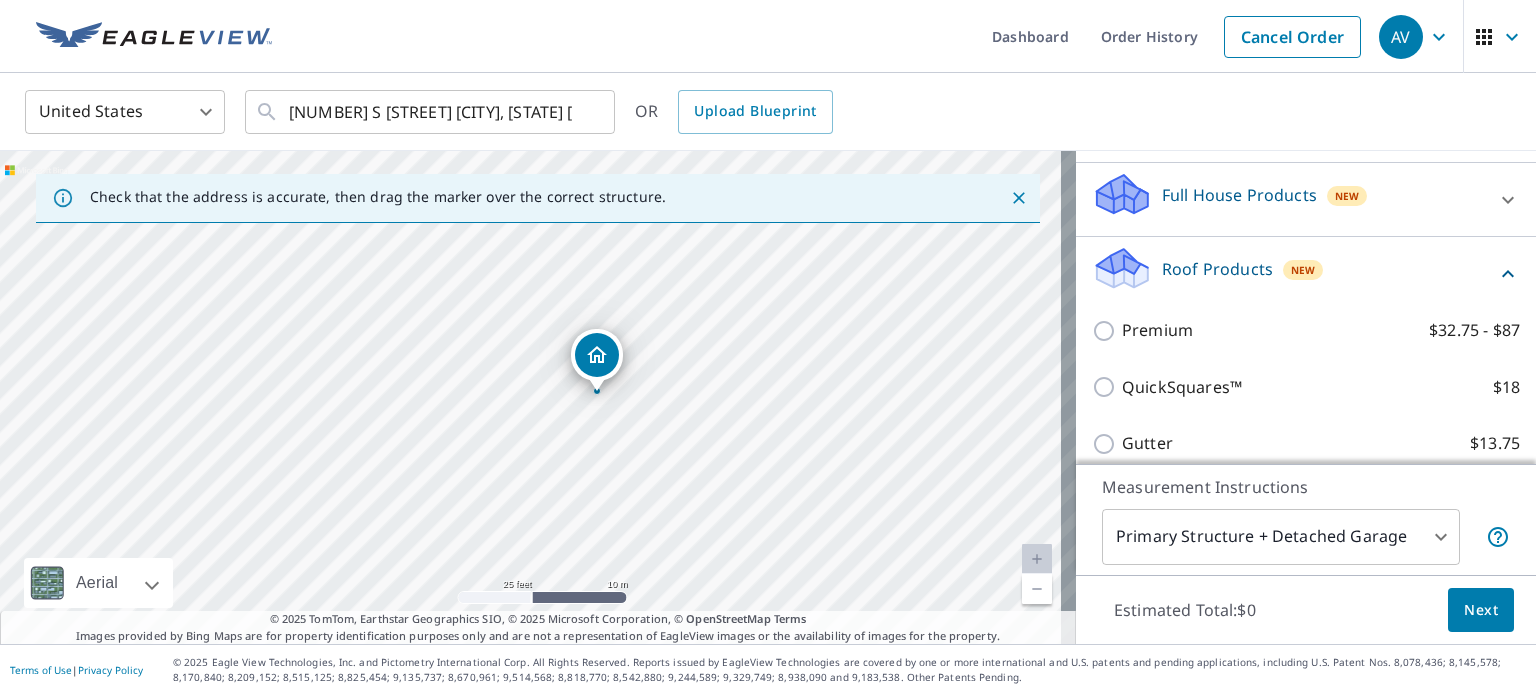 scroll, scrollTop: 204, scrollLeft: 0, axis: vertical 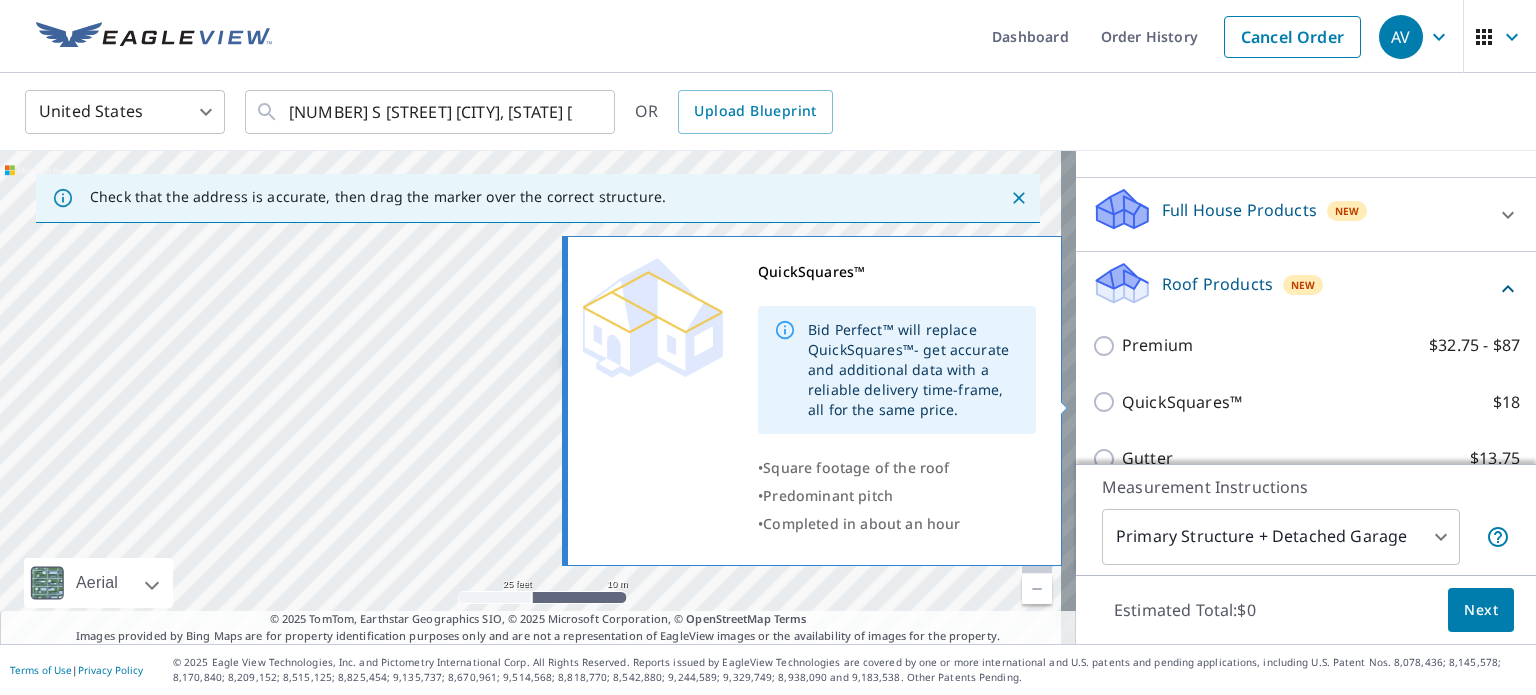 click at bounding box center [1107, 402] 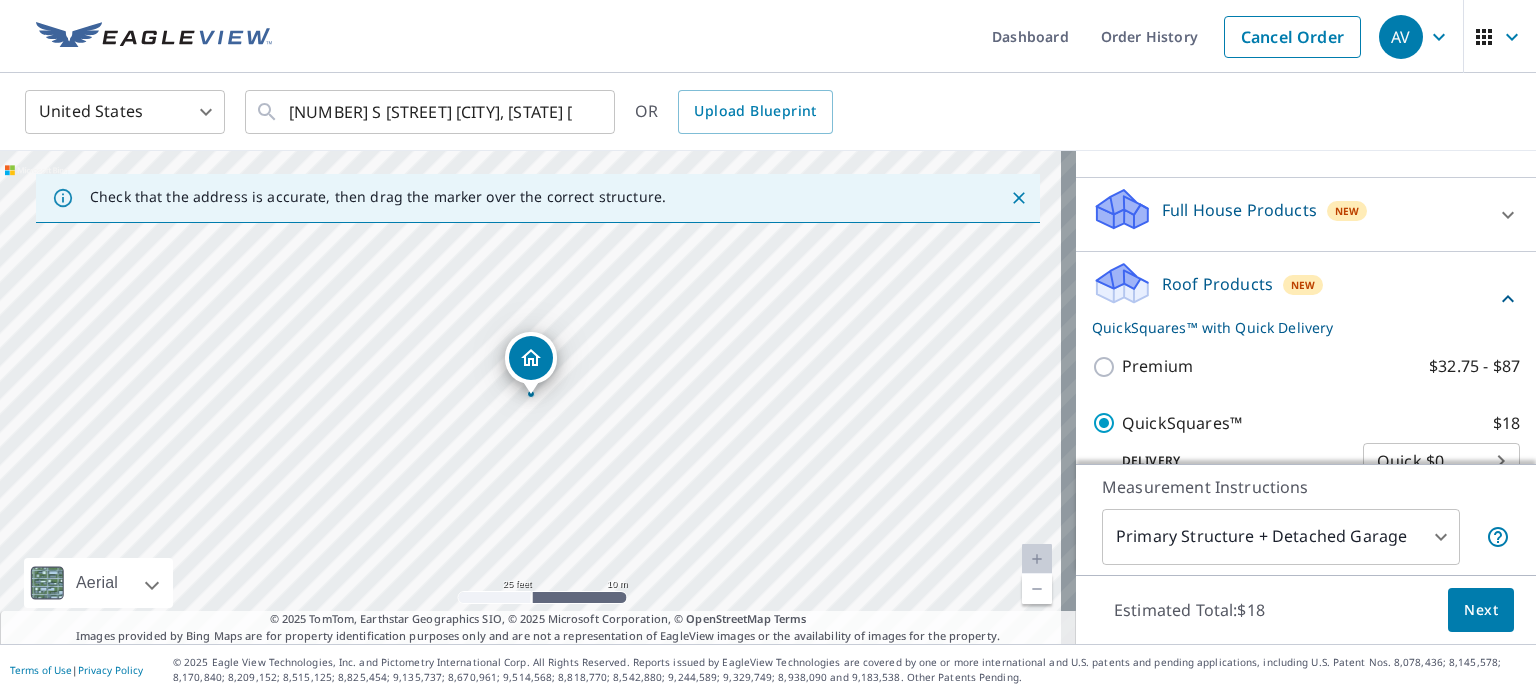 click on "Next" at bounding box center [1481, 610] 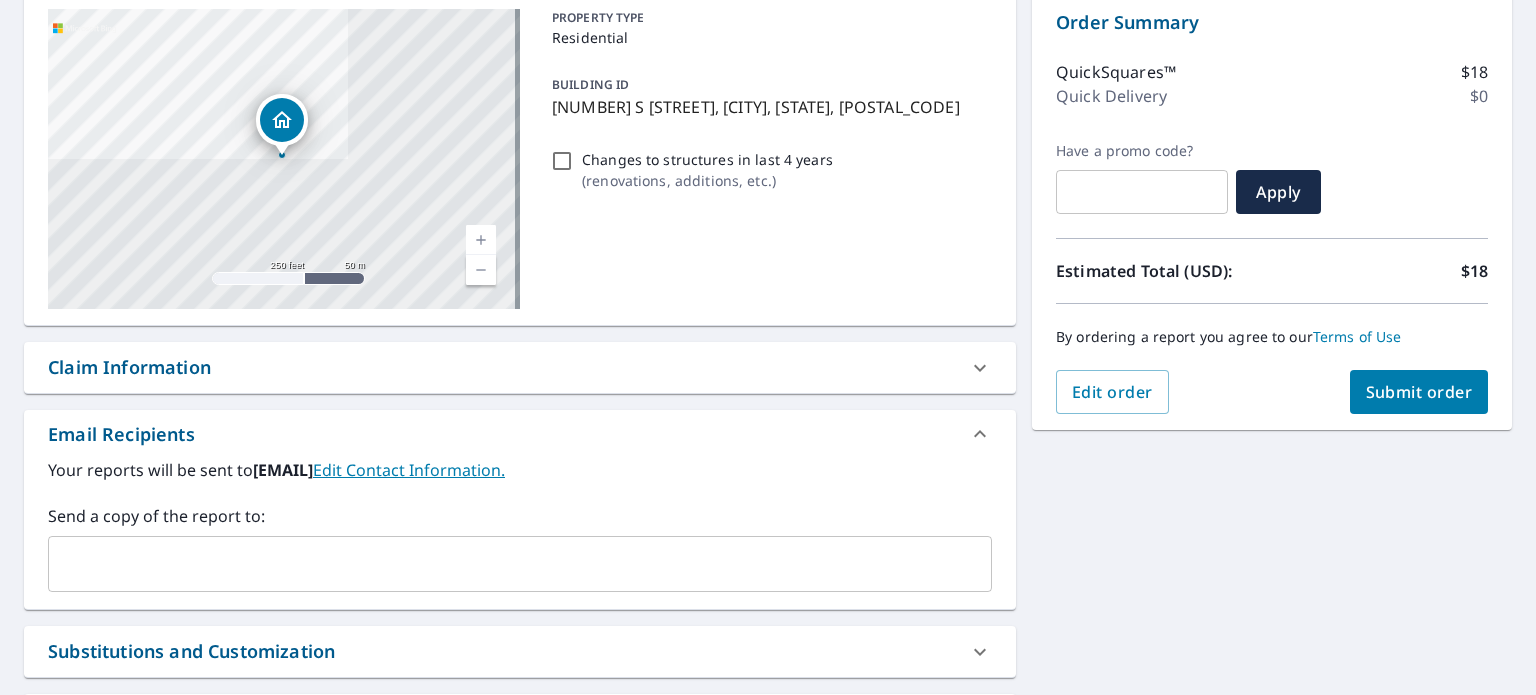 scroll, scrollTop: 233, scrollLeft: 0, axis: vertical 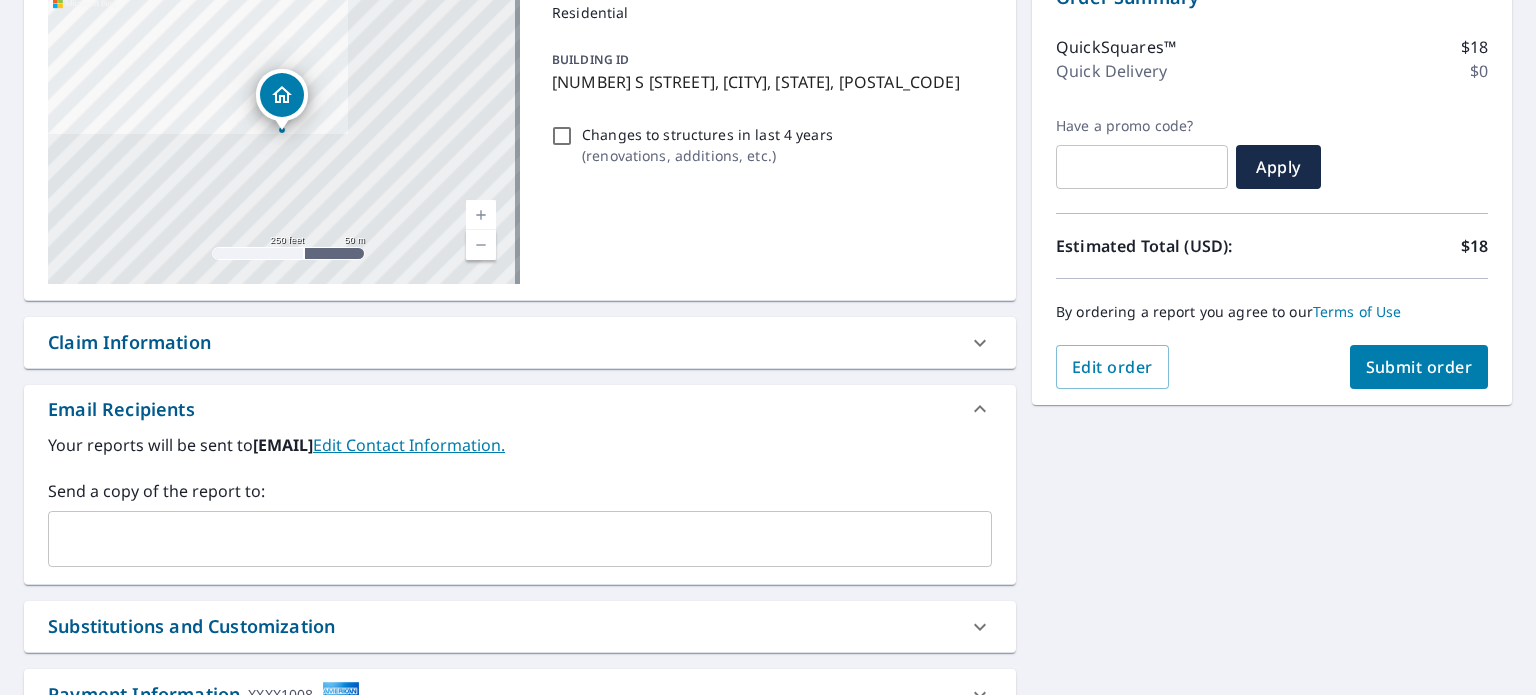 click on "Submit order" at bounding box center [1419, 367] 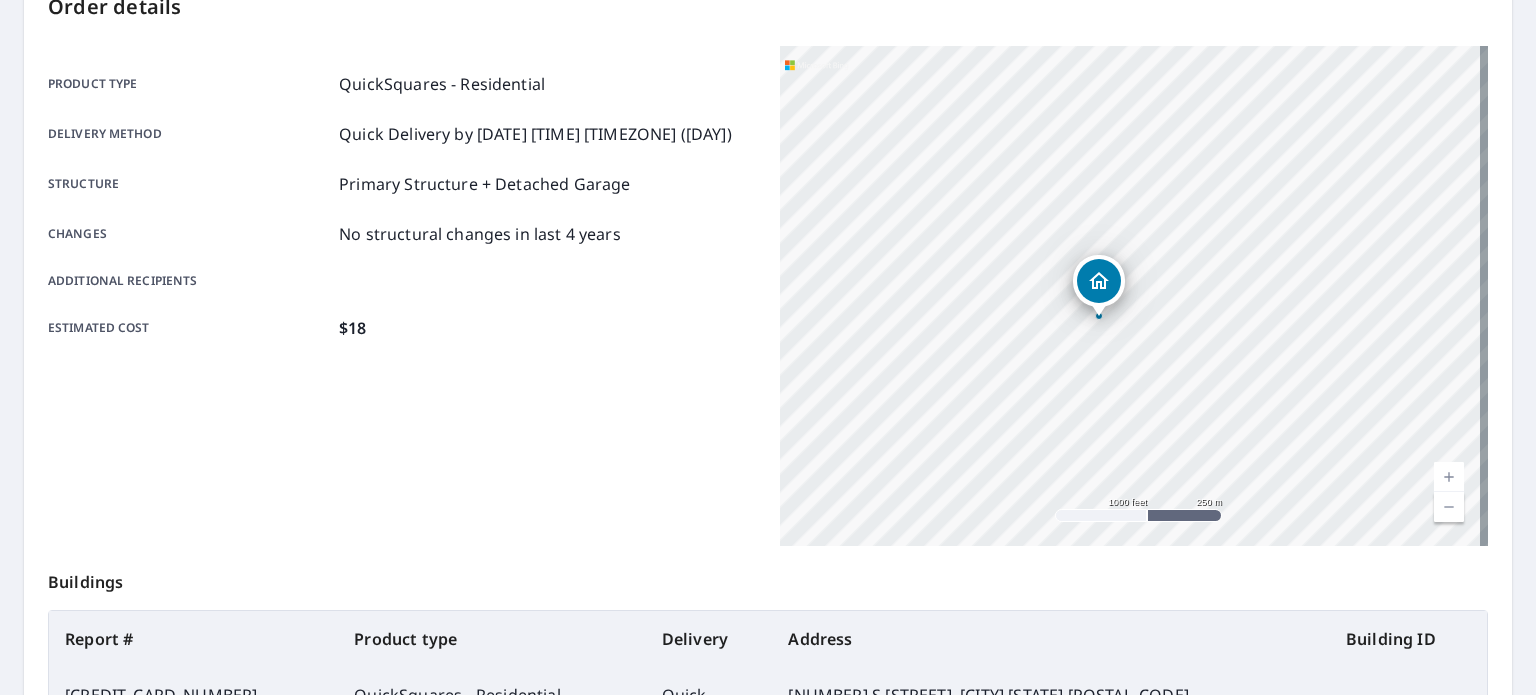 drag, startPoint x: 1106, startPoint y: 393, endPoint x: 1102, endPoint y: 345, distance: 48.166378 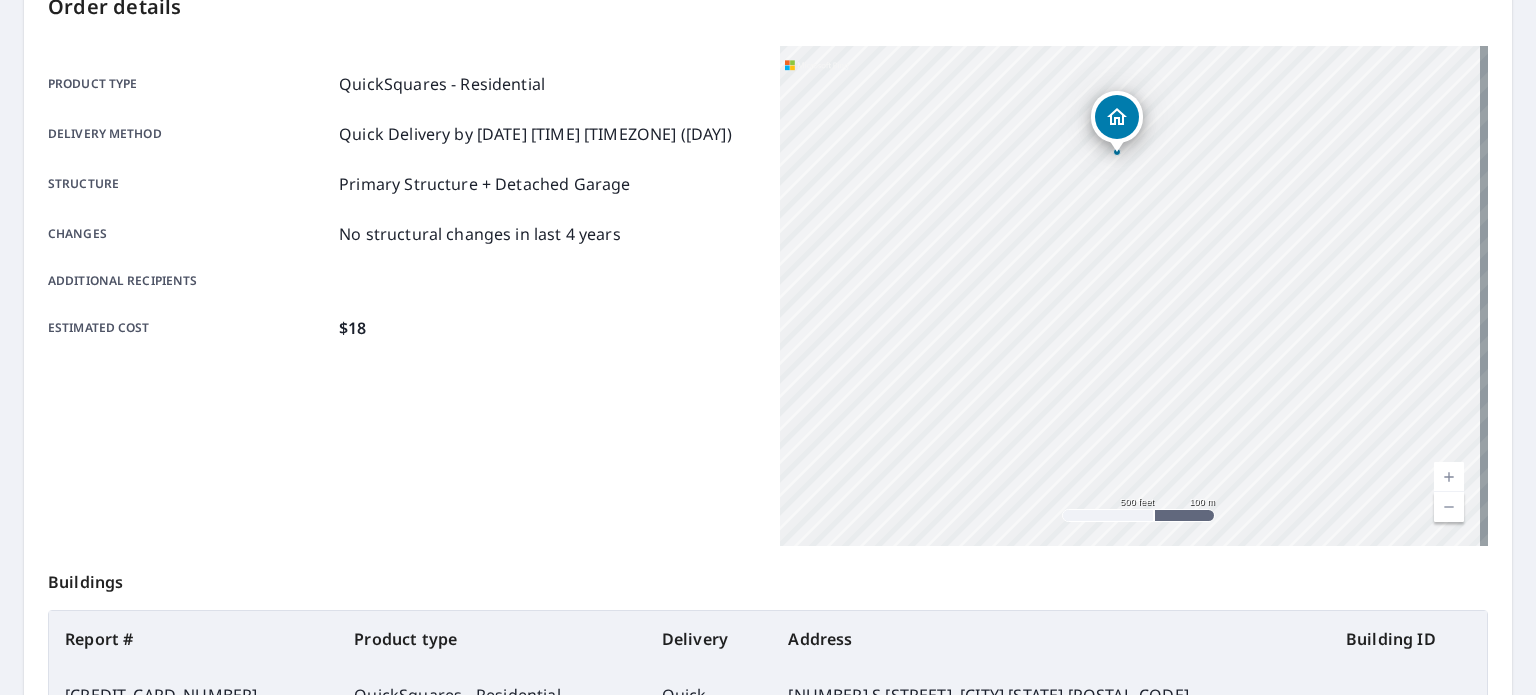 drag, startPoint x: 1124, startPoint y: 301, endPoint x: 1131, endPoint y: 223, distance: 78.31347 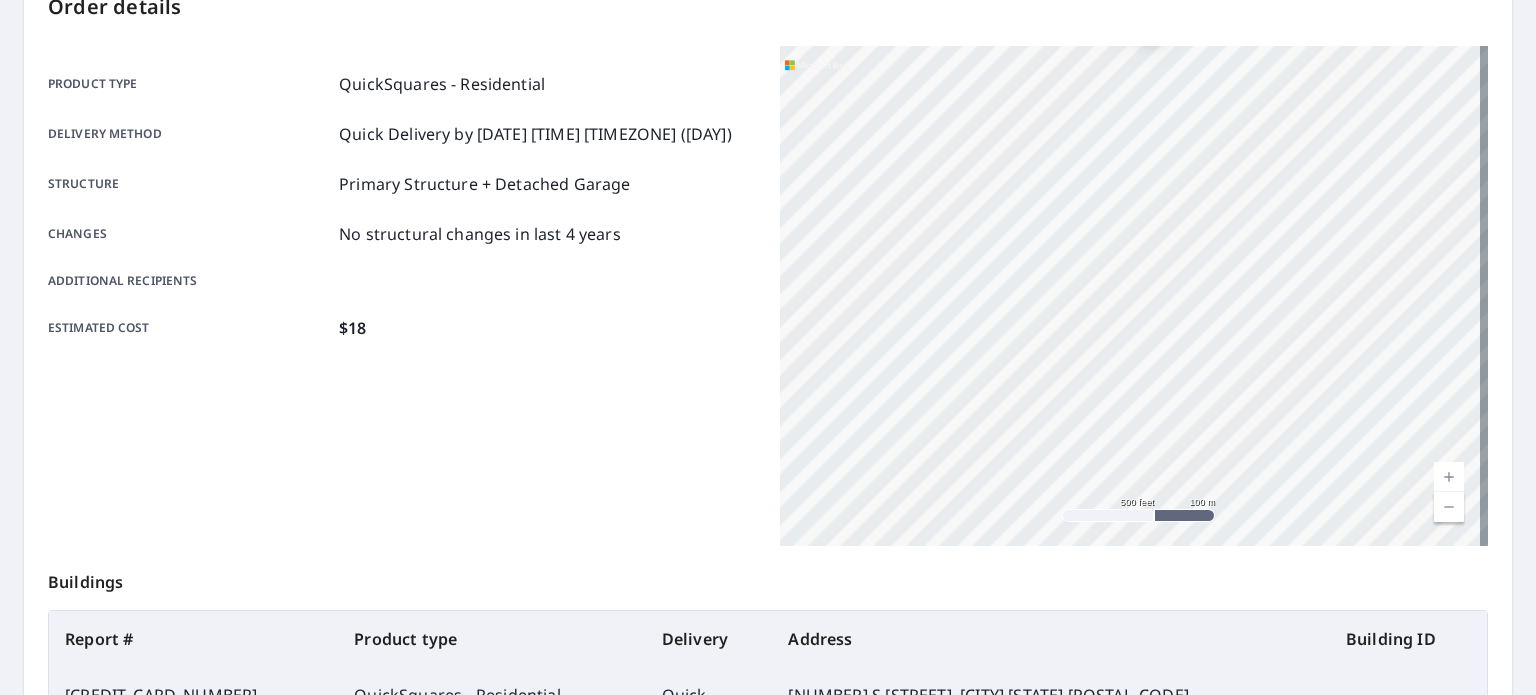 drag, startPoint x: 1122, startPoint y: 360, endPoint x: 1157, endPoint y: 271, distance: 95.63472 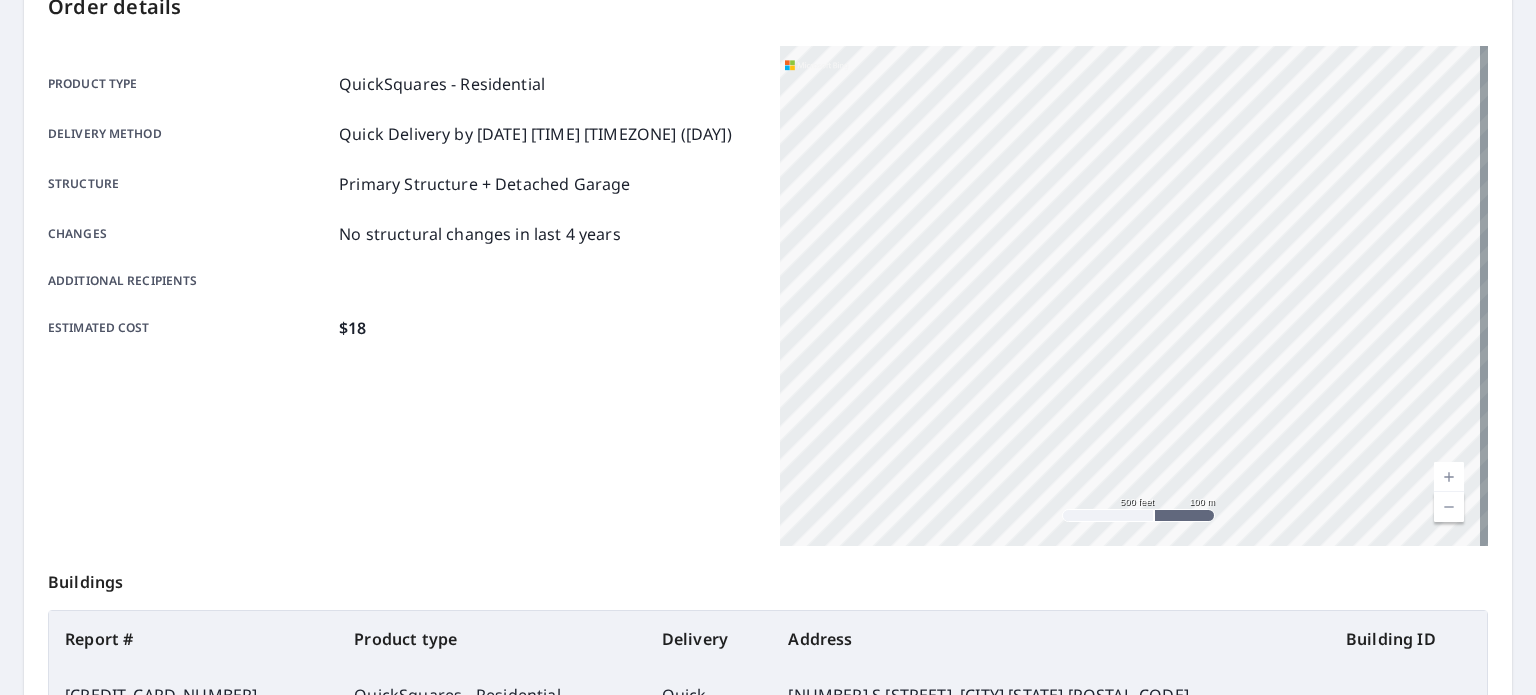 drag, startPoint x: 1167, startPoint y: 328, endPoint x: 1179, endPoint y: 194, distance: 134.53624 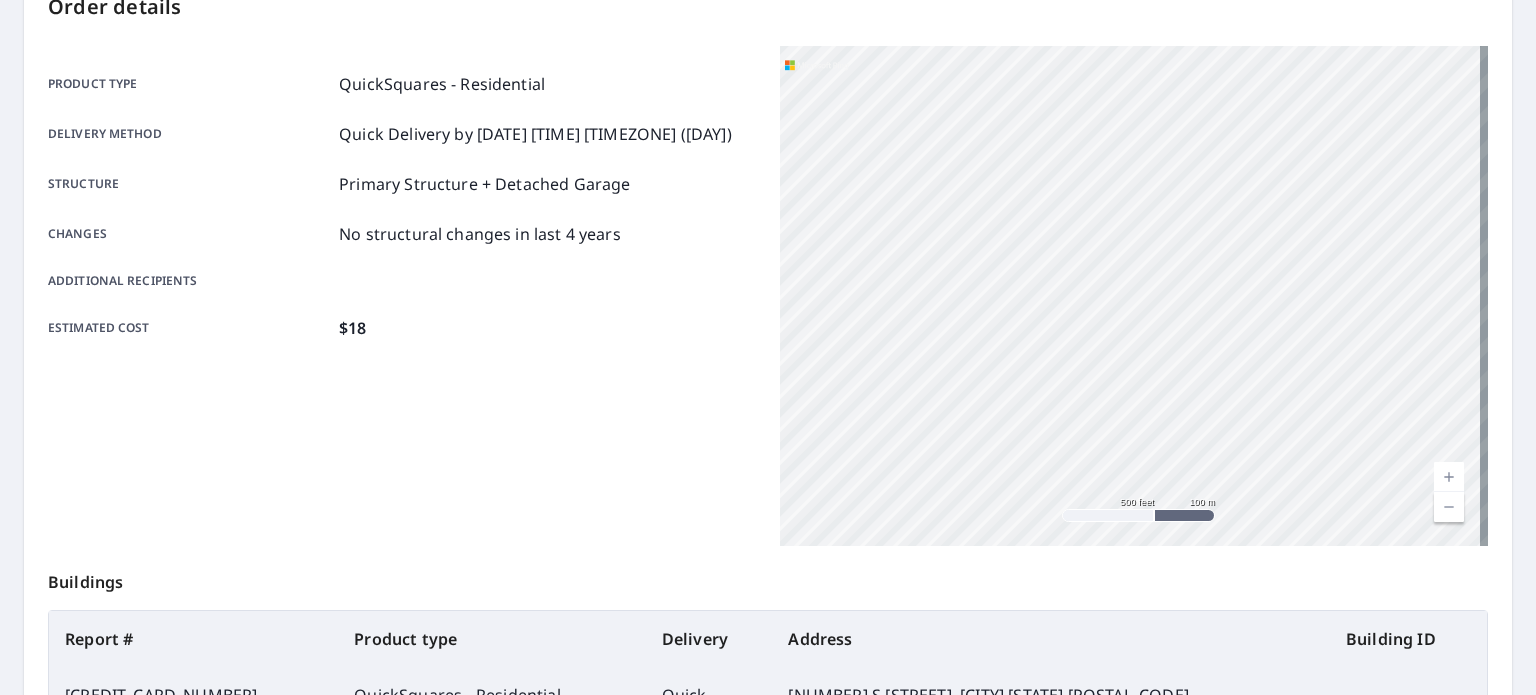 drag, startPoint x: 1156, startPoint y: 295, endPoint x: 1102, endPoint y: 155, distance: 150.05333 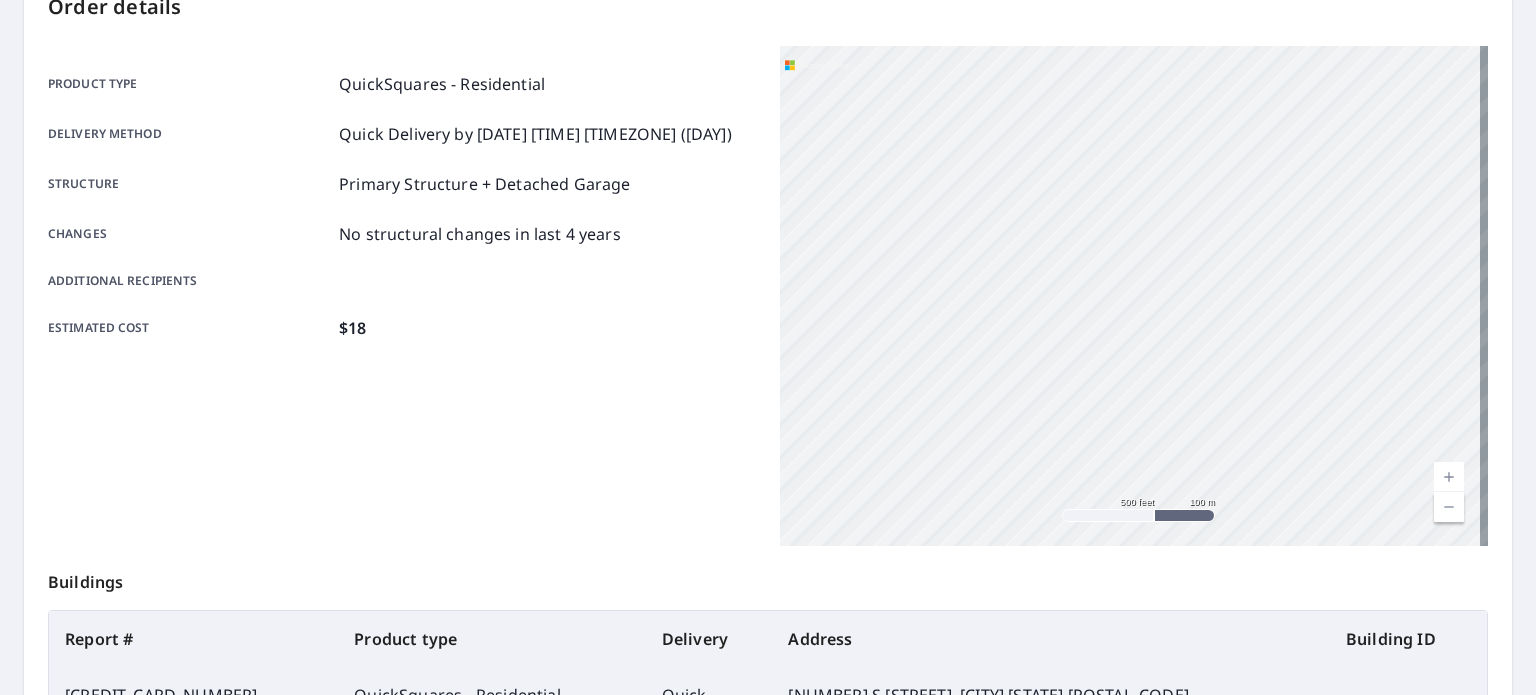 drag, startPoint x: 1089, startPoint y: 290, endPoint x: 1103, endPoint y: 165, distance: 125.781555 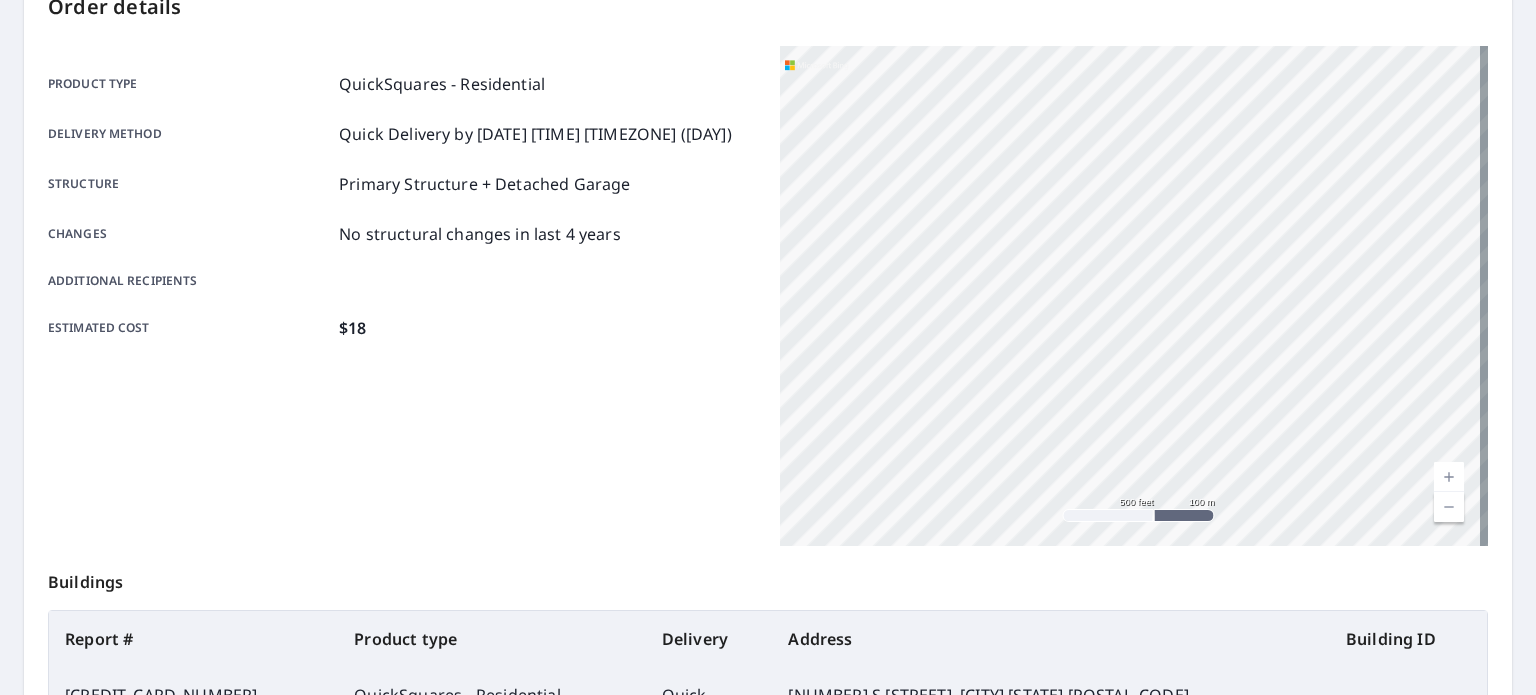 drag, startPoint x: 1104, startPoint y: 243, endPoint x: 1109, endPoint y: 215, distance: 28.442924 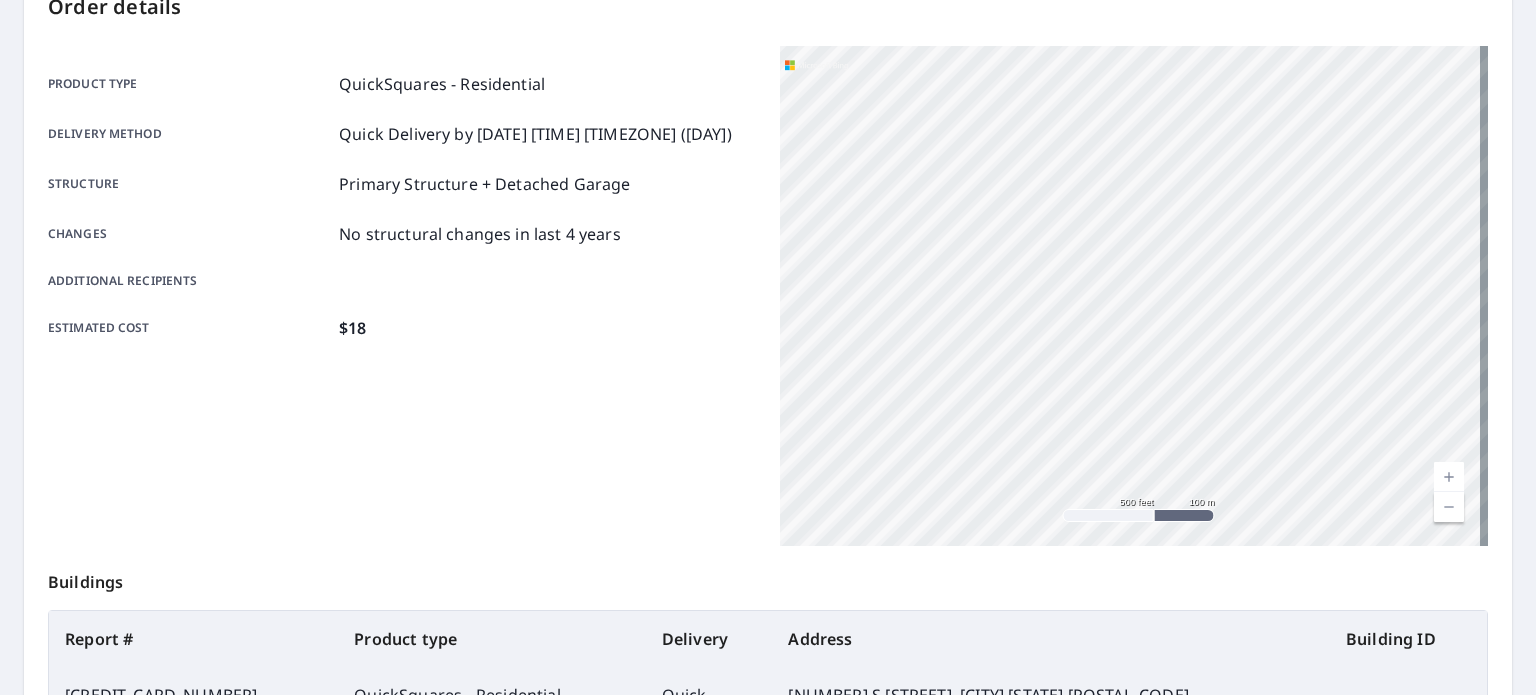drag, startPoint x: 1062, startPoint y: 262, endPoint x: 1061, endPoint y: 223, distance: 39.012817 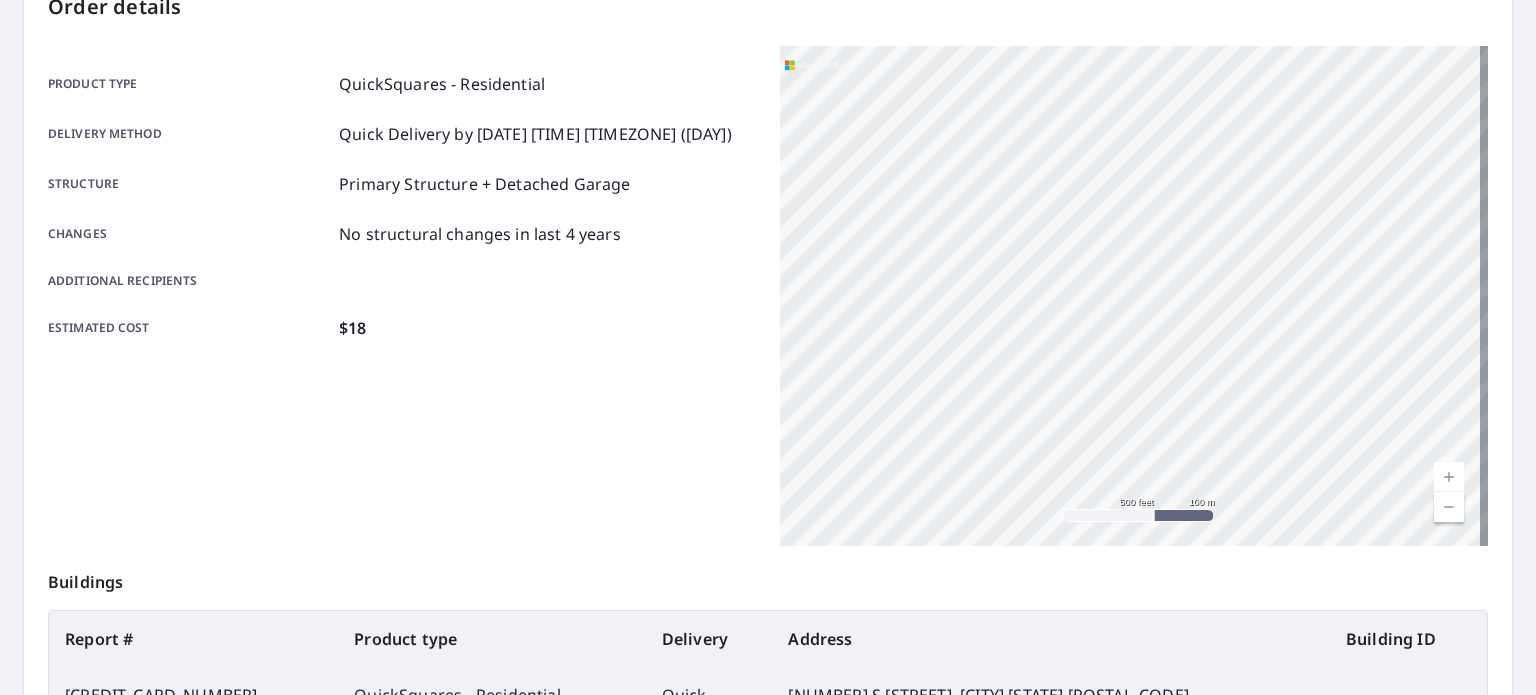 drag, startPoint x: 1092, startPoint y: 396, endPoint x: 1059, endPoint y: 196, distance: 202.70422 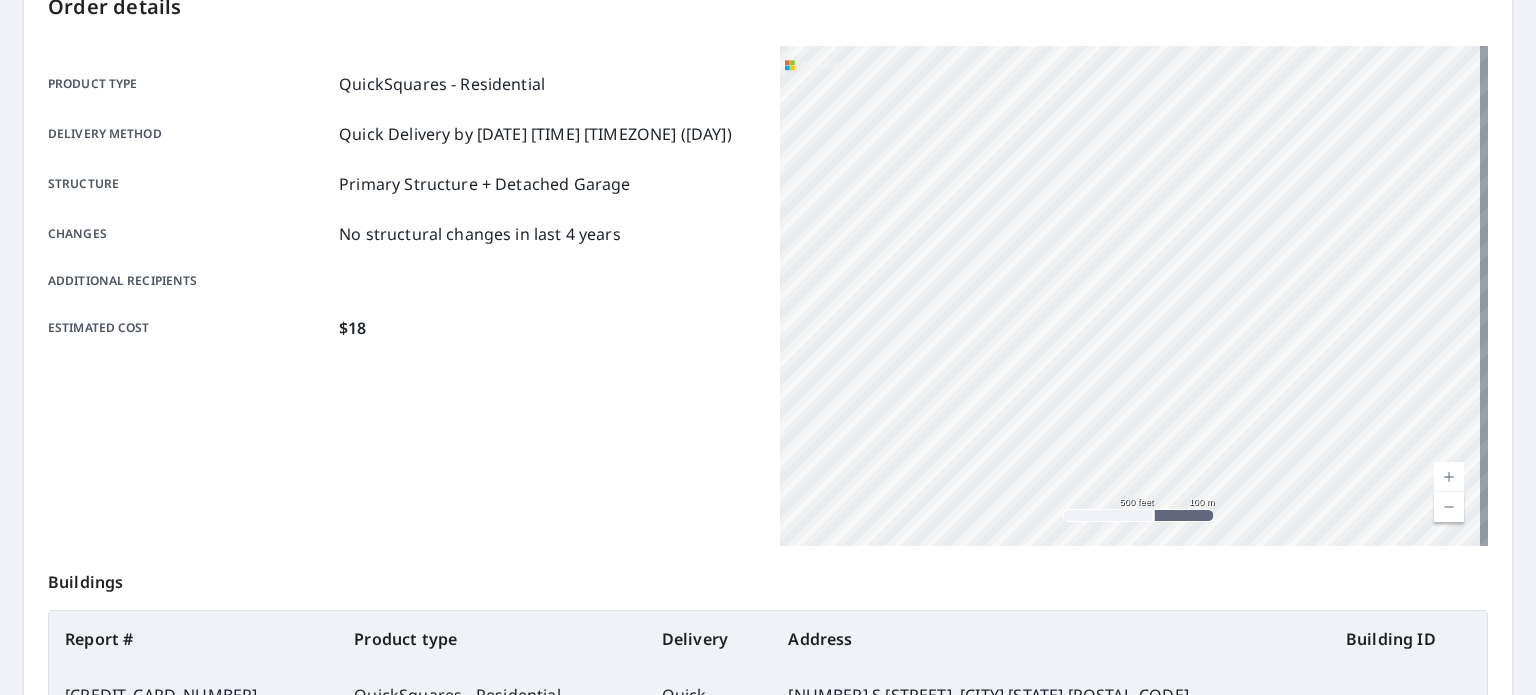 drag, startPoint x: 1072, startPoint y: 379, endPoint x: 1044, endPoint y: 183, distance: 197.9899 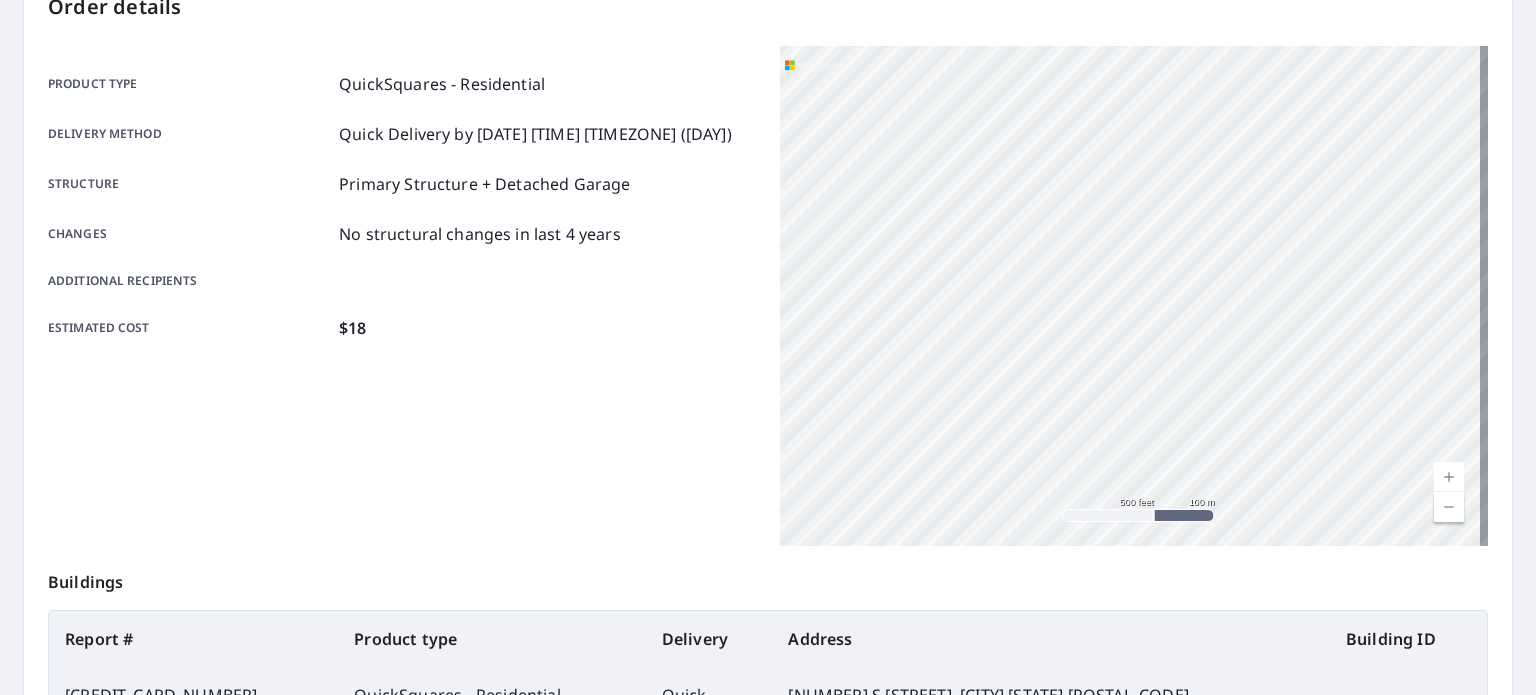 drag, startPoint x: 1039, startPoint y: 347, endPoint x: 1042, endPoint y: 222, distance: 125.035995 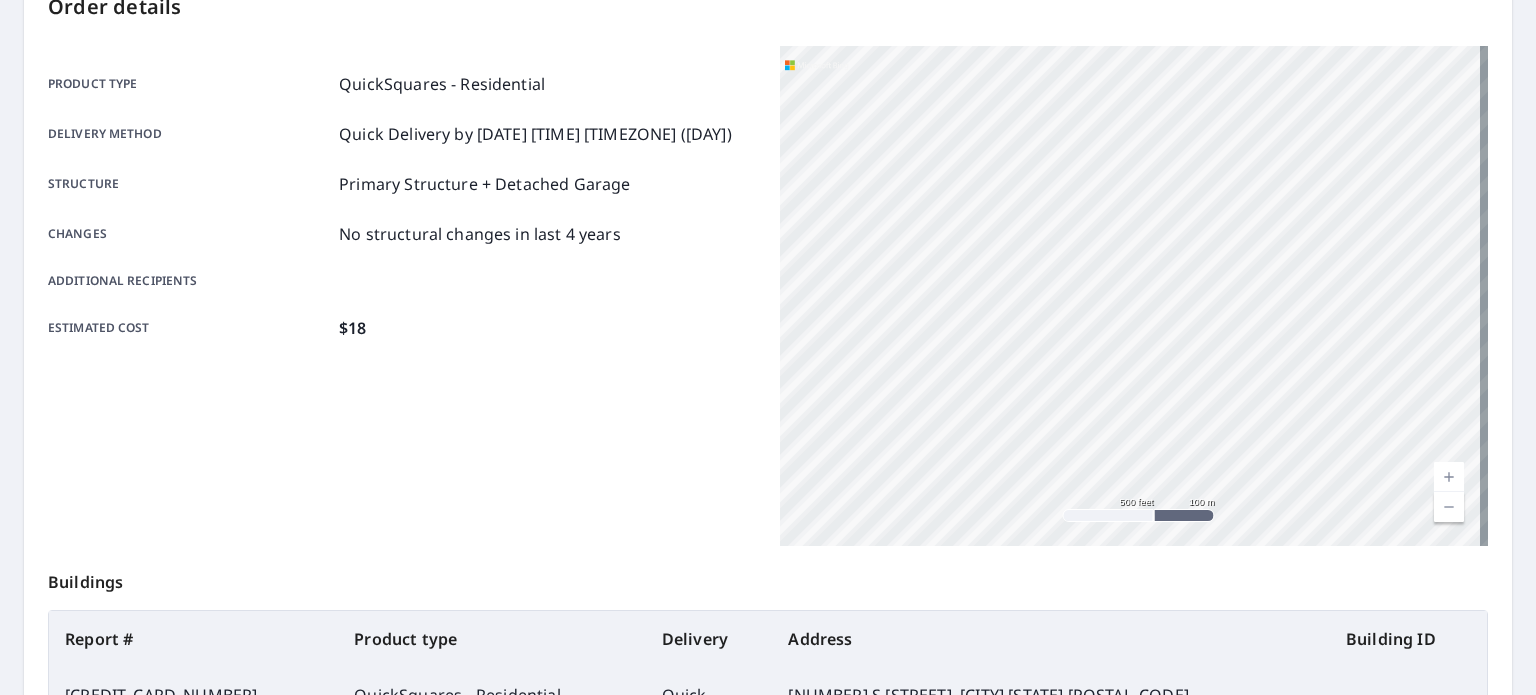 drag, startPoint x: 1035, startPoint y: 359, endPoint x: 1040, endPoint y: 212, distance: 147.085 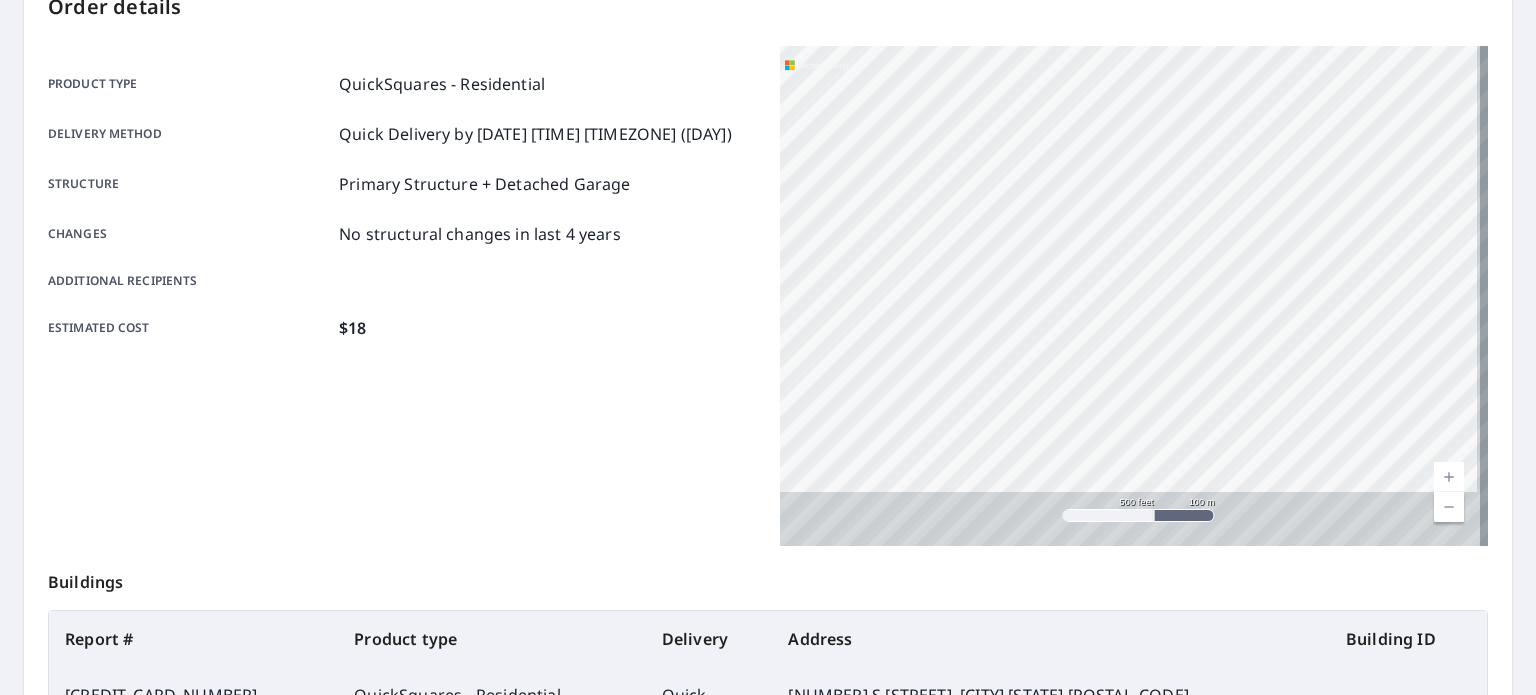 drag, startPoint x: 1049, startPoint y: 212, endPoint x: 1049, endPoint y: 185, distance: 27 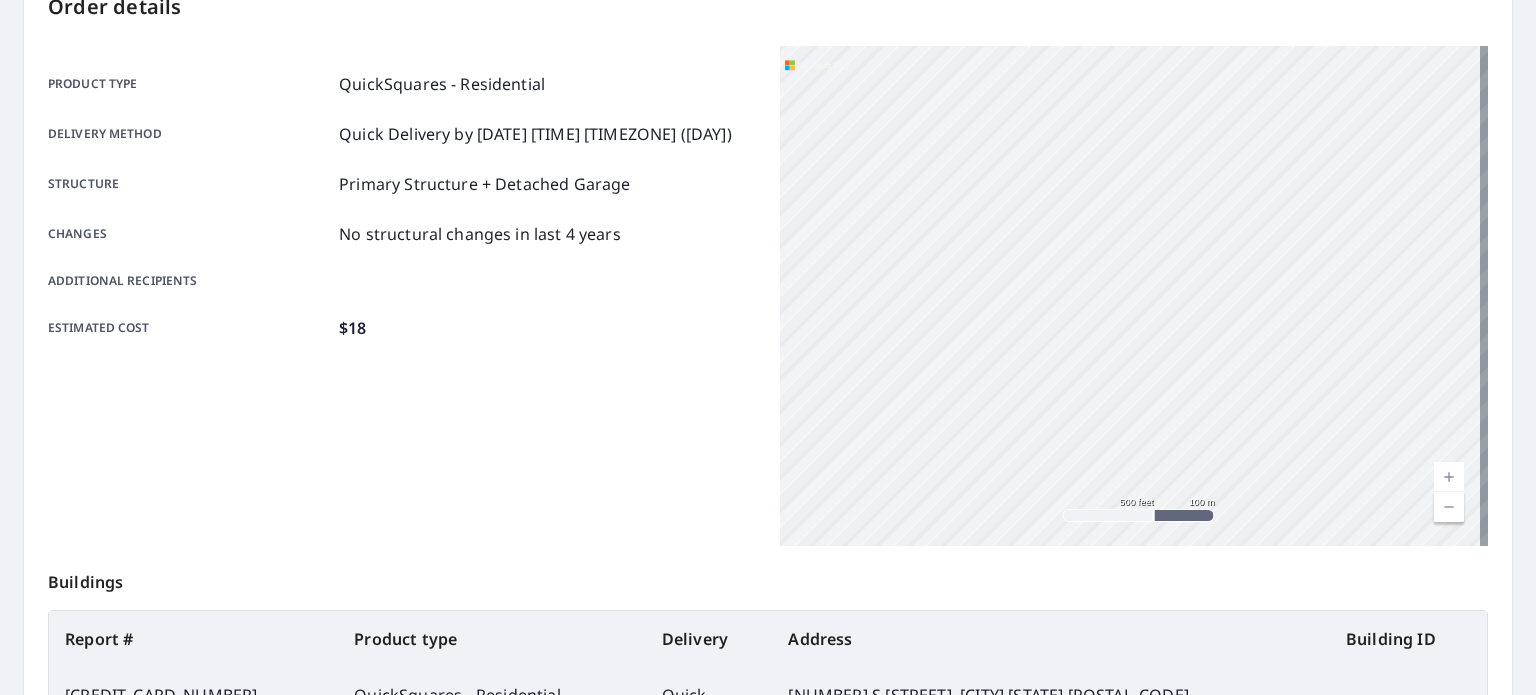 drag, startPoint x: 1054, startPoint y: 320, endPoint x: 1049, endPoint y: 248, distance: 72.1734 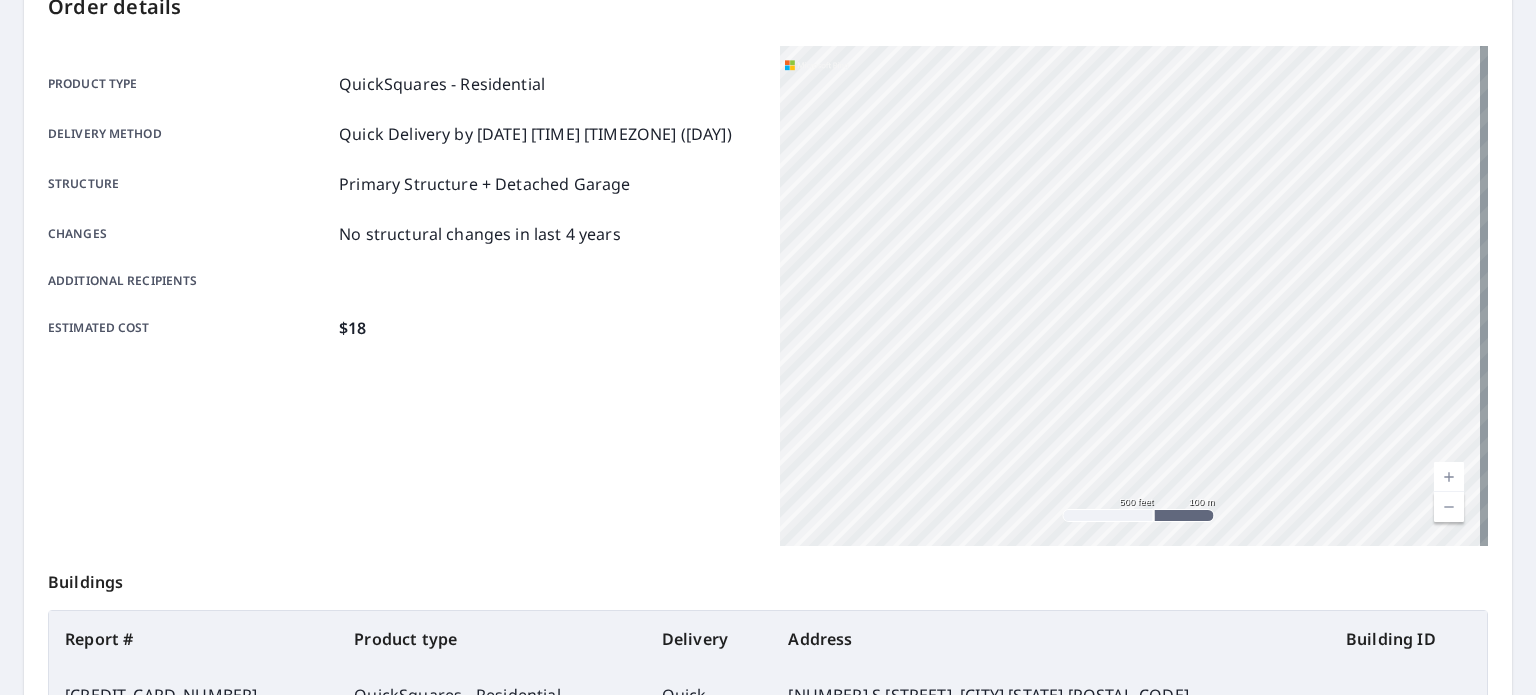 drag, startPoint x: 1038, startPoint y: 352, endPoint x: 1030, endPoint y: 195, distance: 157.20369 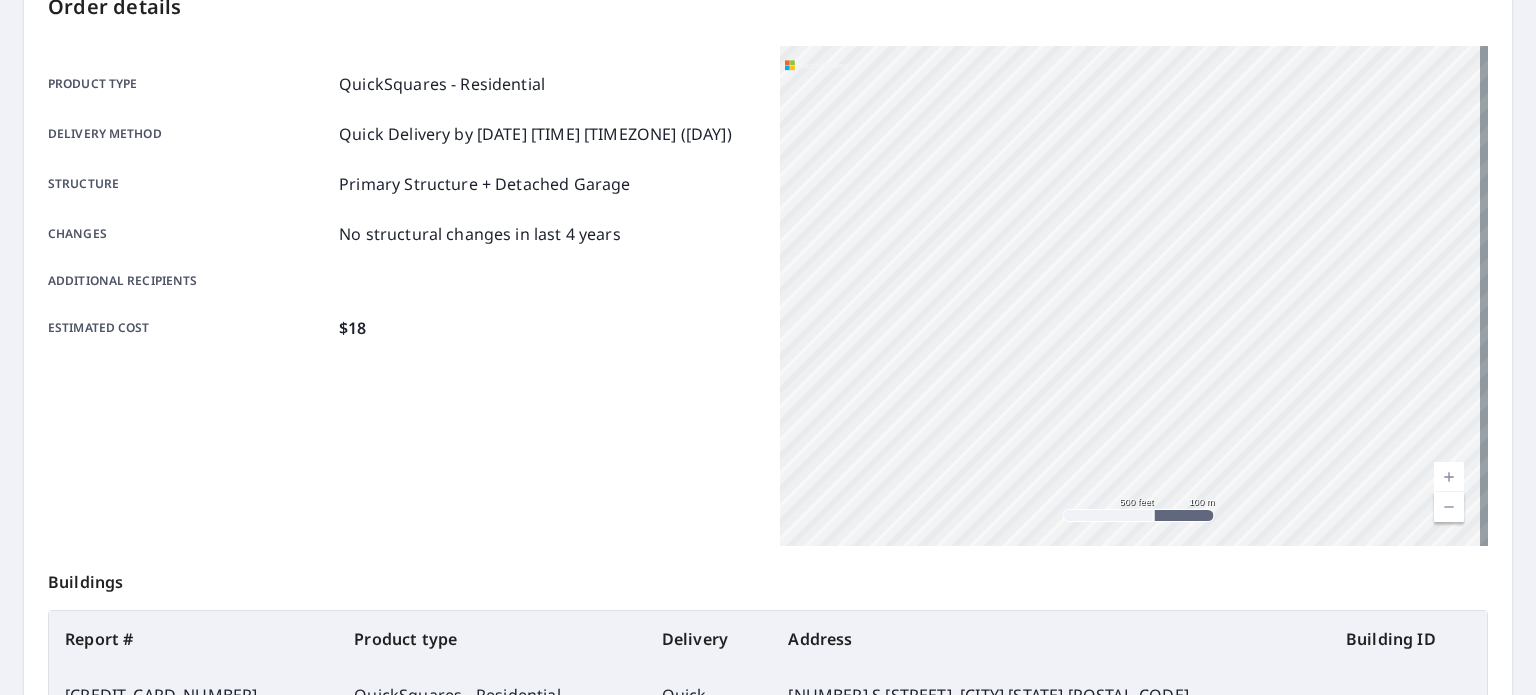drag, startPoint x: 1062, startPoint y: 367, endPoint x: 1052, endPoint y: 251, distance: 116.43024 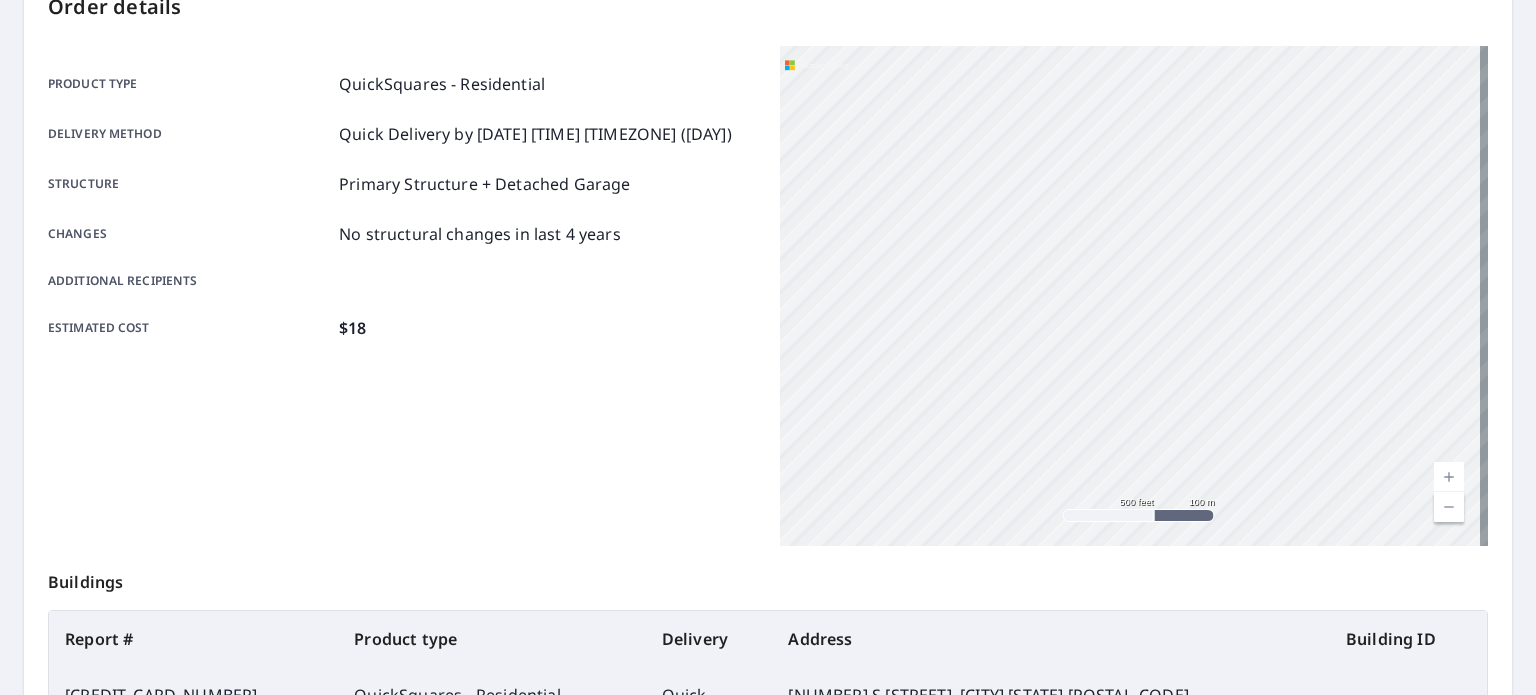 drag, startPoint x: 1031, startPoint y: 230, endPoint x: 1020, endPoint y: 187, distance: 44.38468 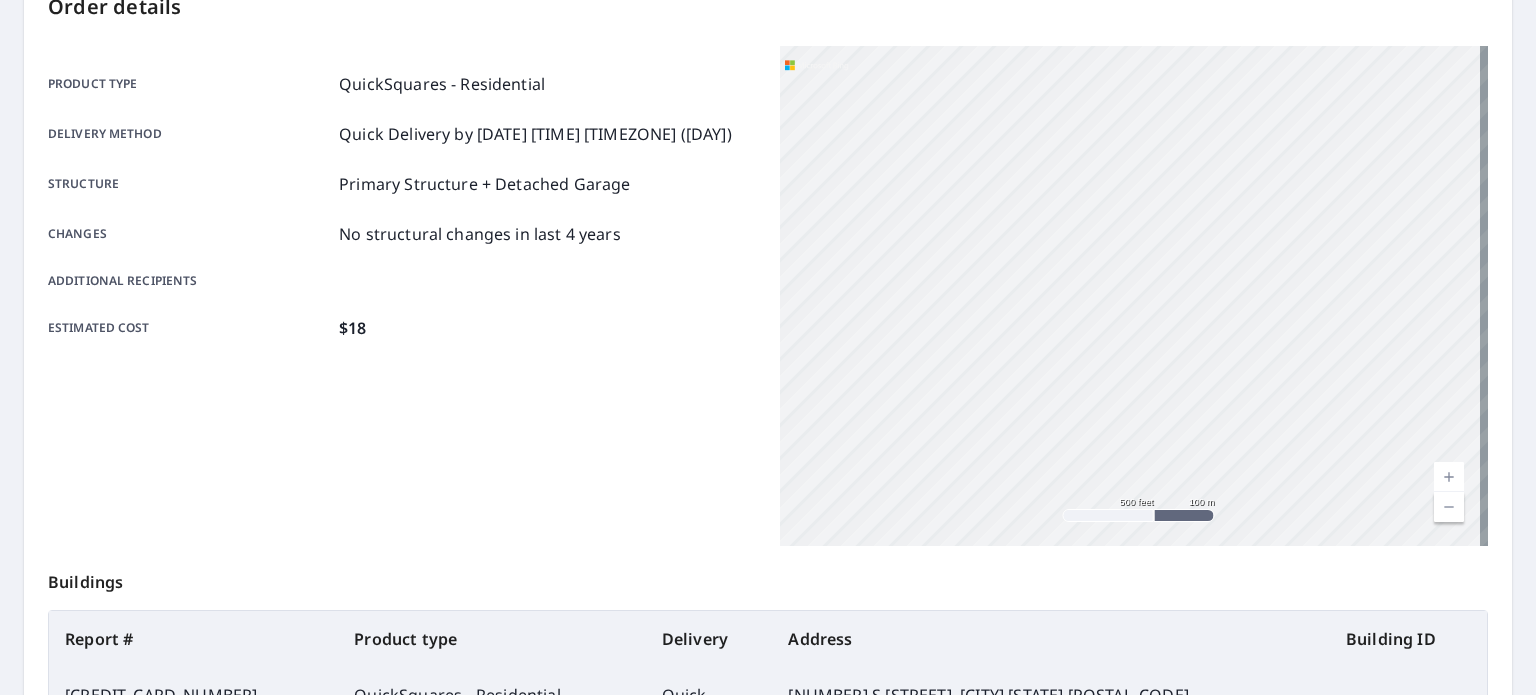 drag, startPoint x: 1072, startPoint y: 365, endPoint x: 1050, endPoint y: 243, distance: 123.967735 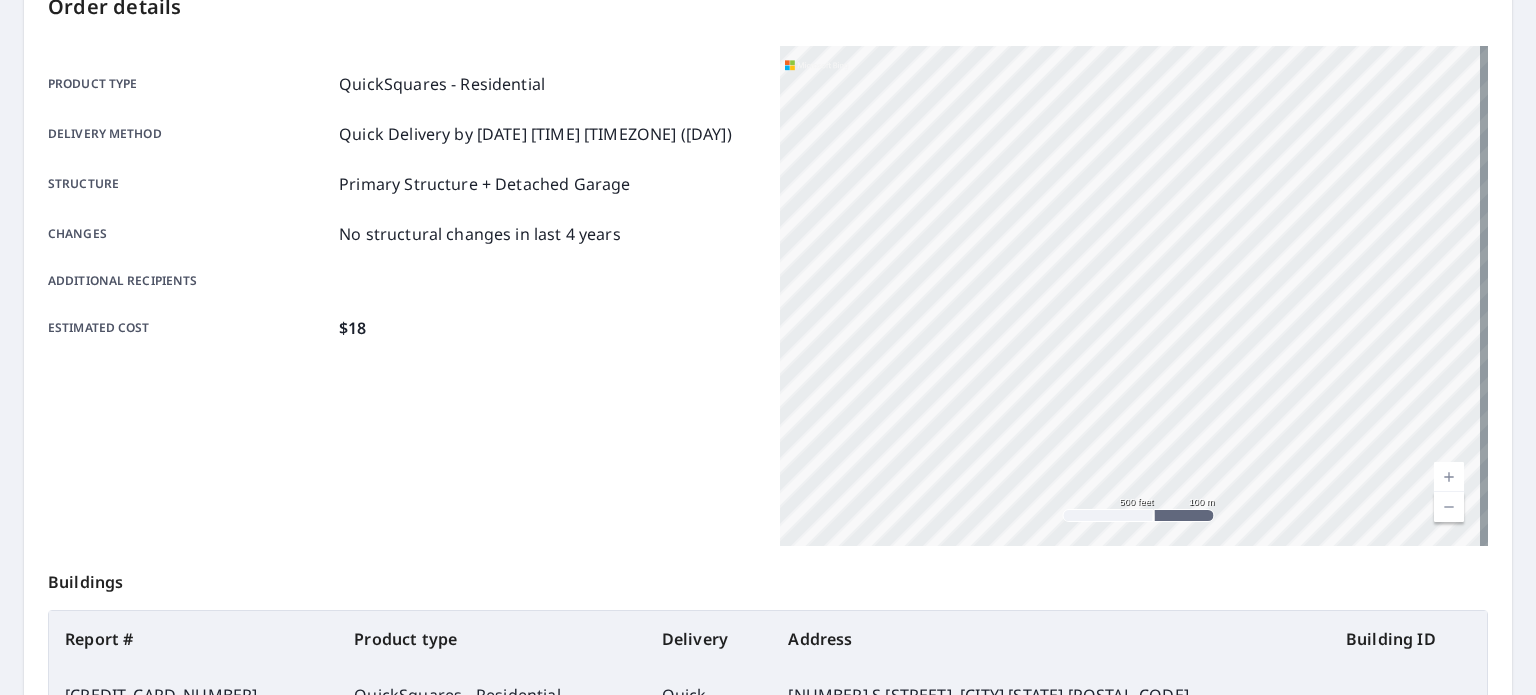drag, startPoint x: 1034, startPoint y: 309, endPoint x: 1012, endPoint y: 113, distance: 197.23083 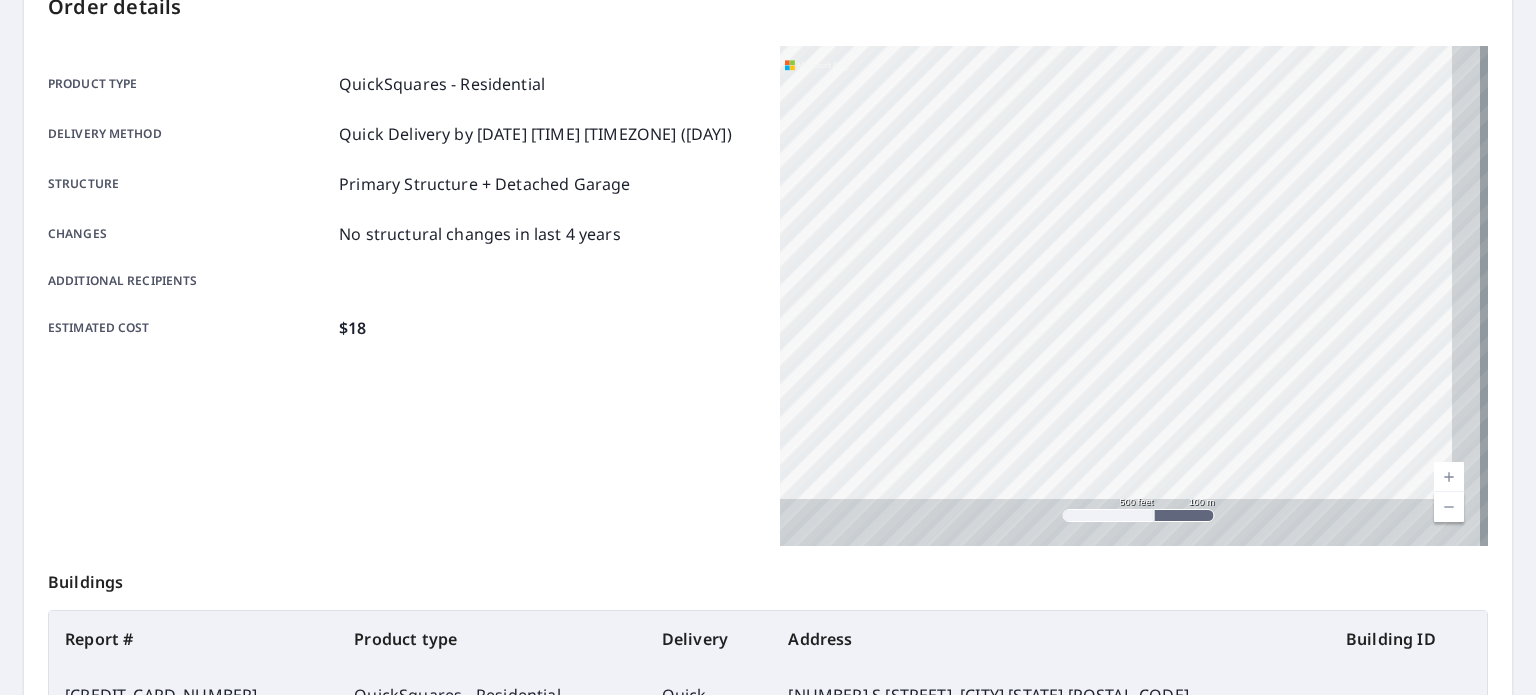 drag, startPoint x: 1040, startPoint y: 207, endPoint x: 972, endPoint y: 159, distance: 83.23461 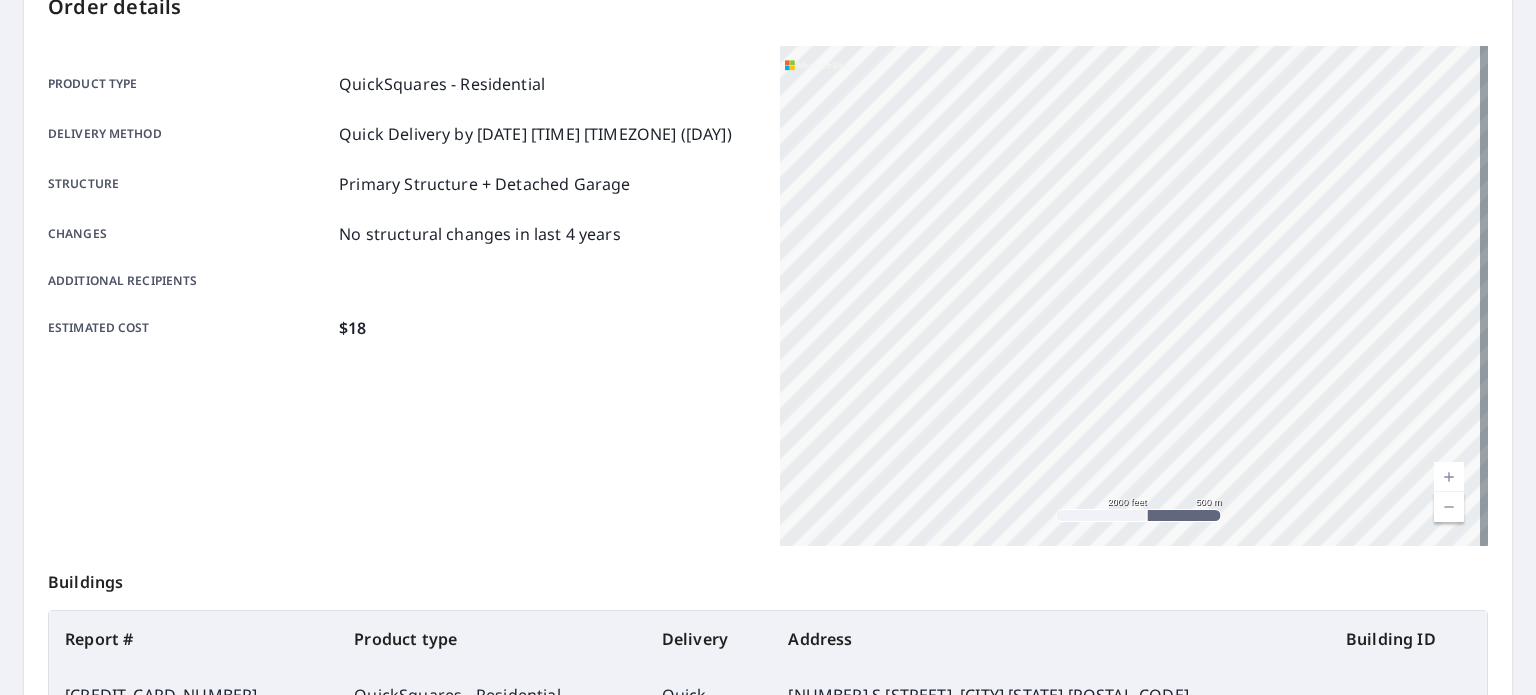 drag, startPoint x: 1016, startPoint y: 255, endPoint x: 1078, endPoint y: 474, distance: 227.60712 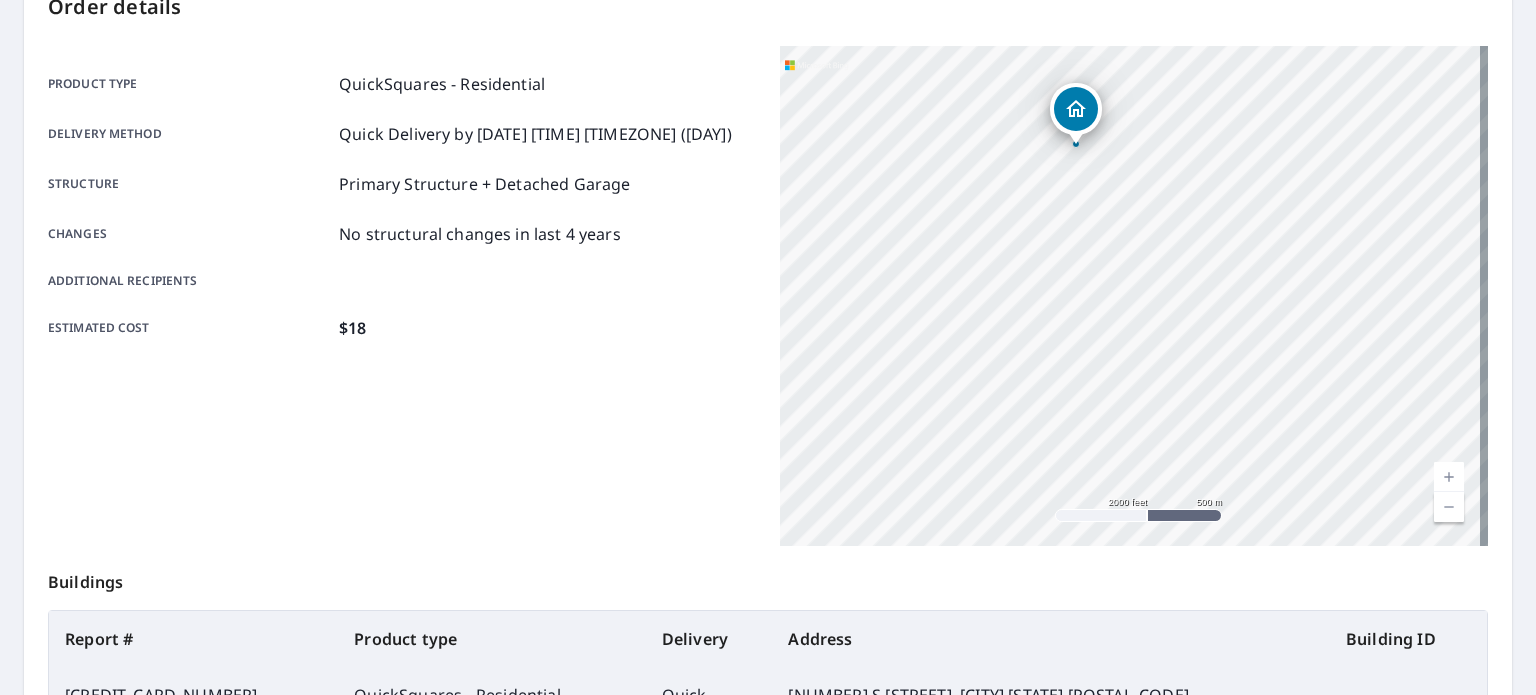 drag, startPoint x: 1046, startPoint y: 216, endPoint x: 1040, endPoint y: 423, distance: 207.08694 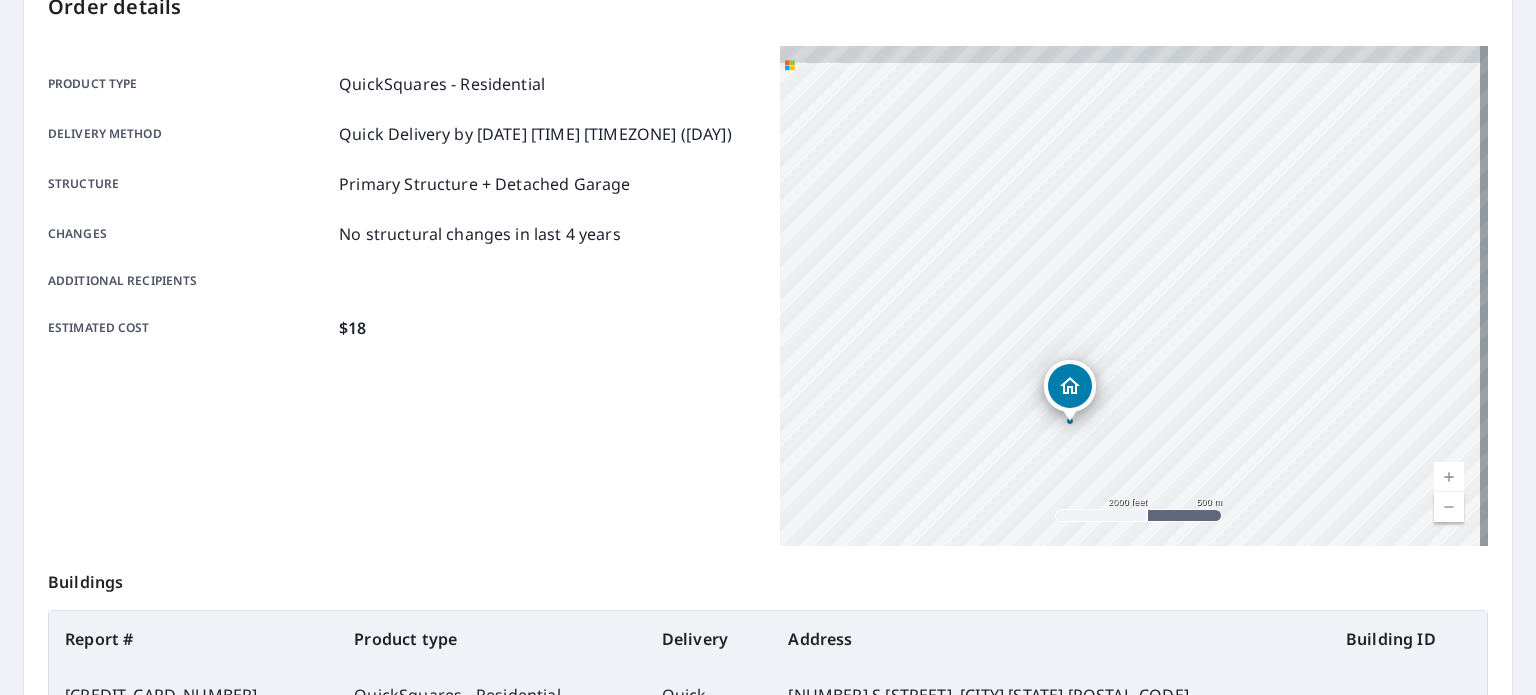 drag, startPoint x: 1048, startPoint y: 186, endPoint x: 1040, endPoint y: 272, distance: 86.37129 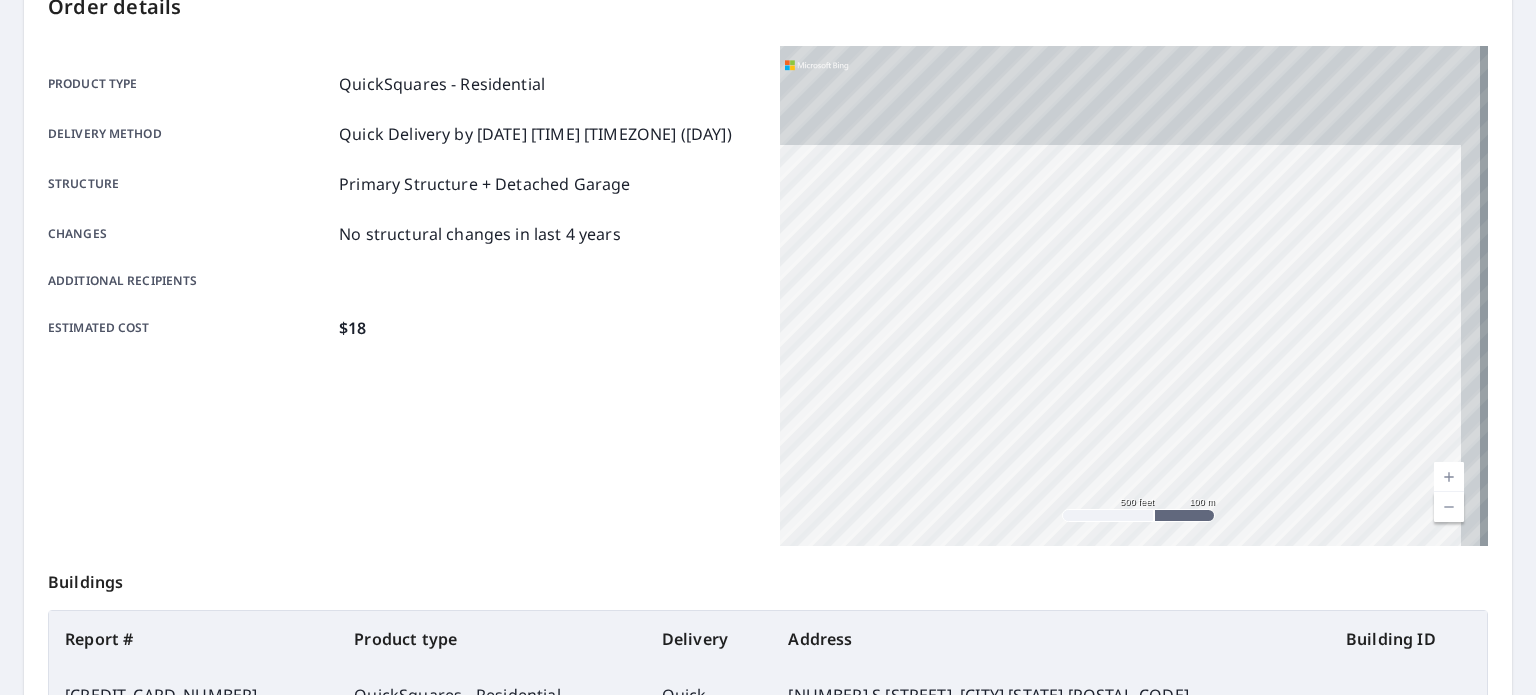 drag, startPoint x: 1194, startPoint y: 335, endPoint x: 980, endPoint y: 469, distance: 252.49158 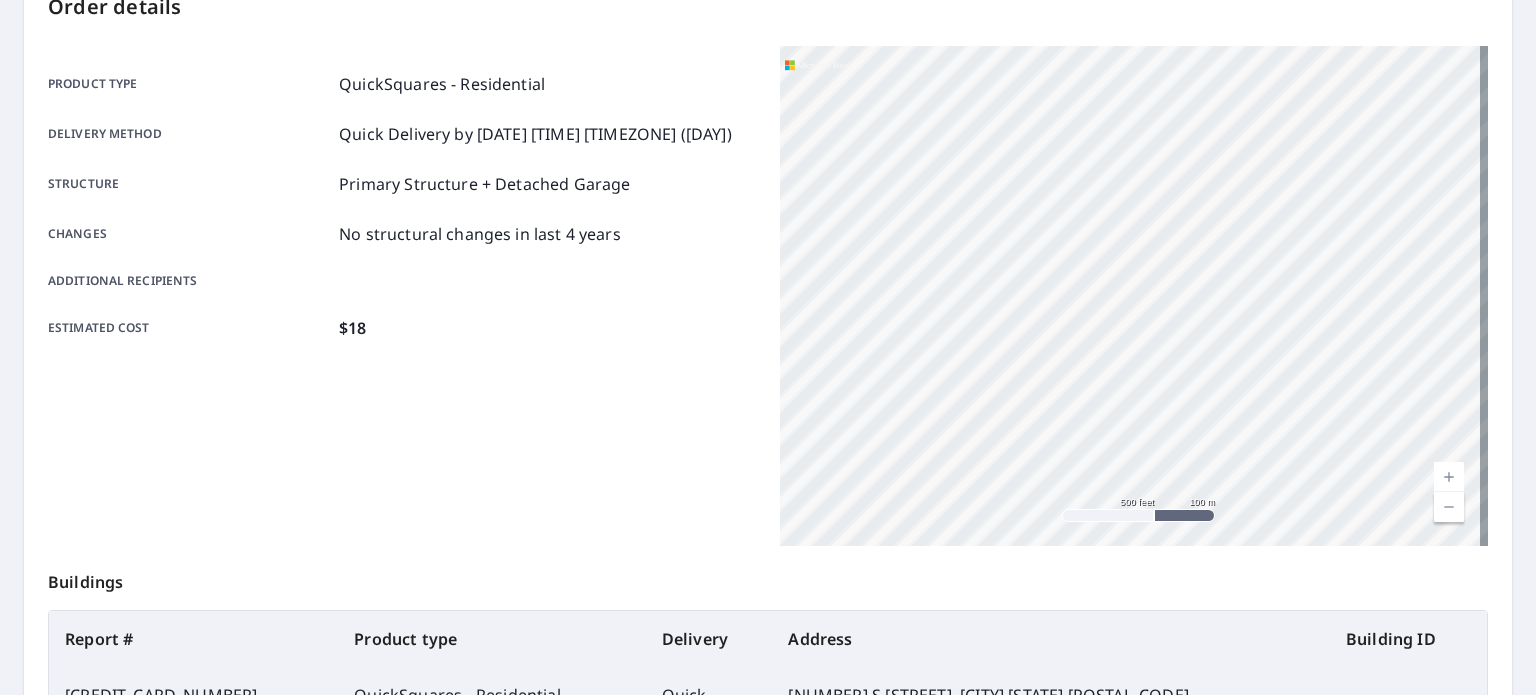 drag, startPoint x: 1040, startPoint y: 209, endPoint x: 954, endPoint y: 451, distance: 256.82678 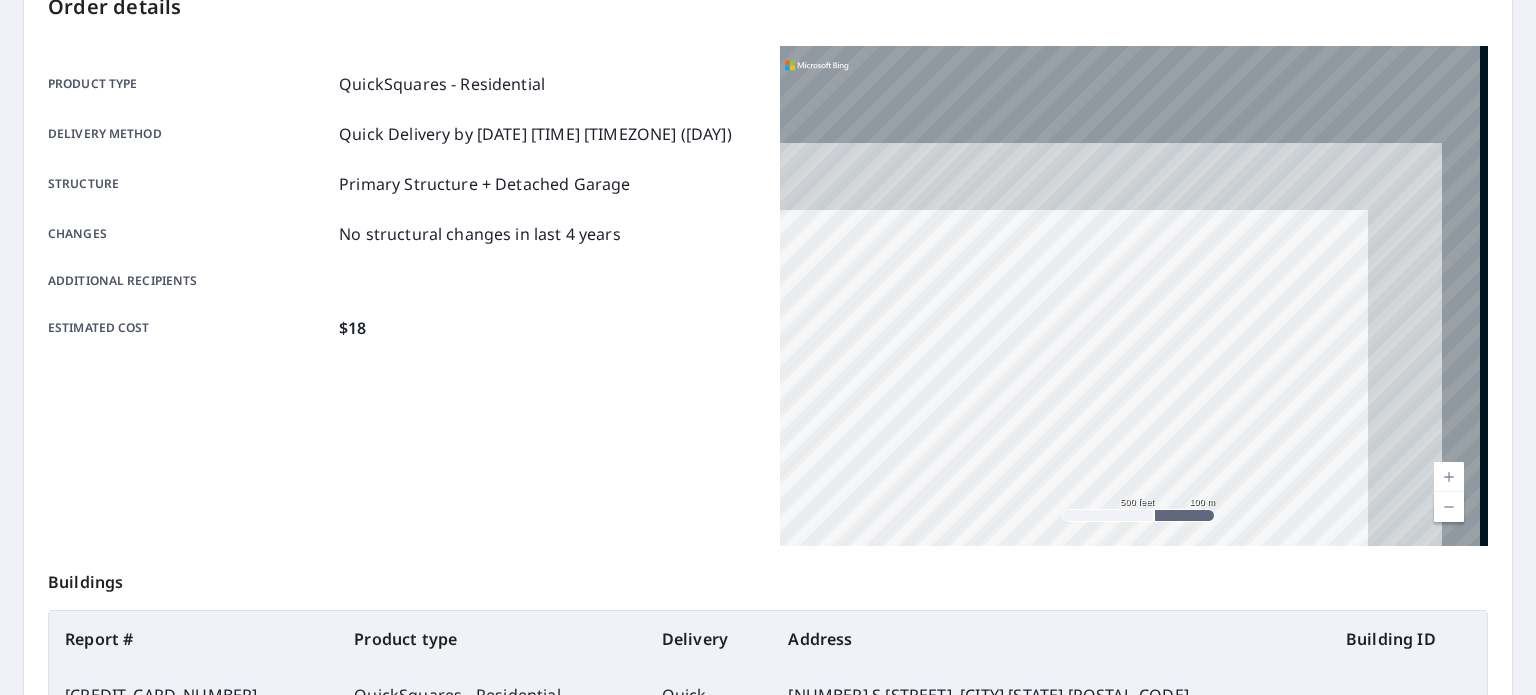 drag, startPoint x: 1015, startPoint y: 321, endPoint x: 955, endPoint y: 435, distance: 128.82547 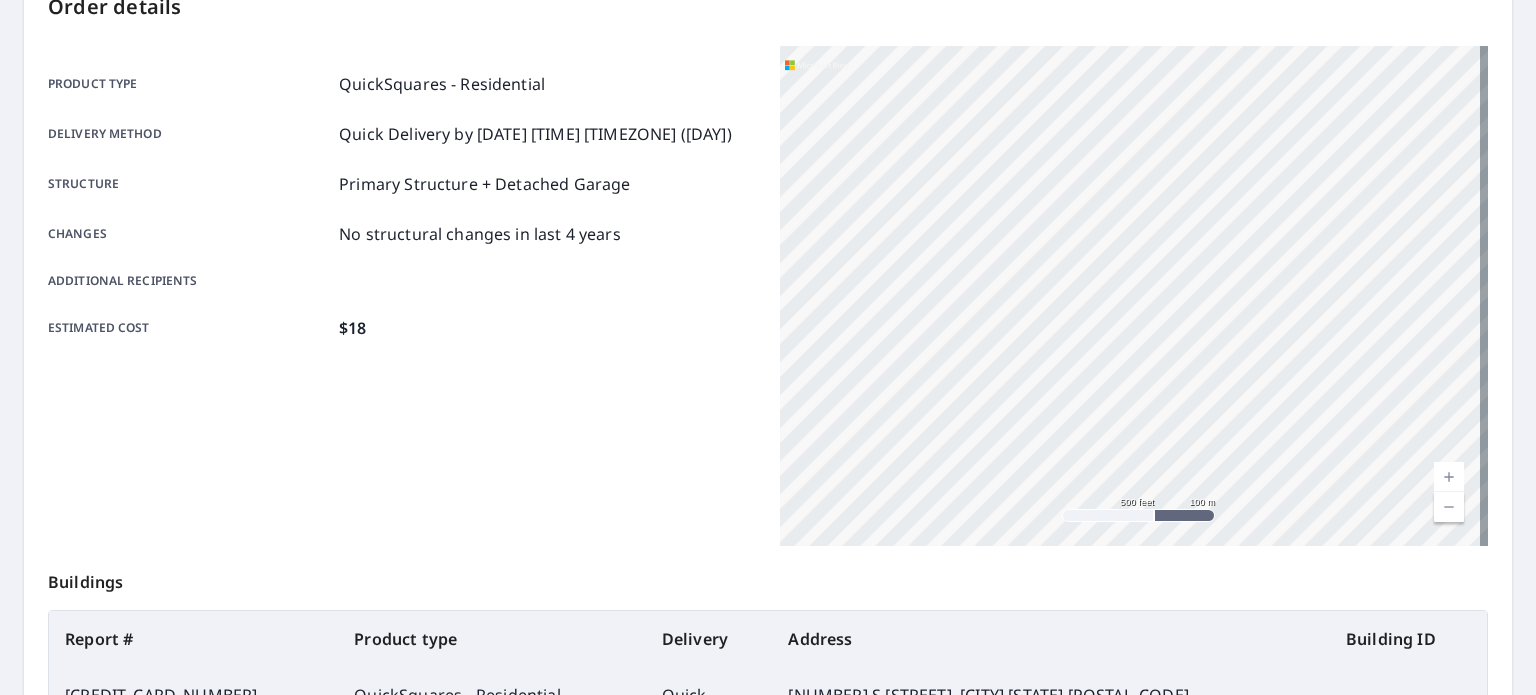 drag, startPoint x: 1003, startPoint y: 387, endPoint x: 980, endPoint y: 419, distance: 39.40812 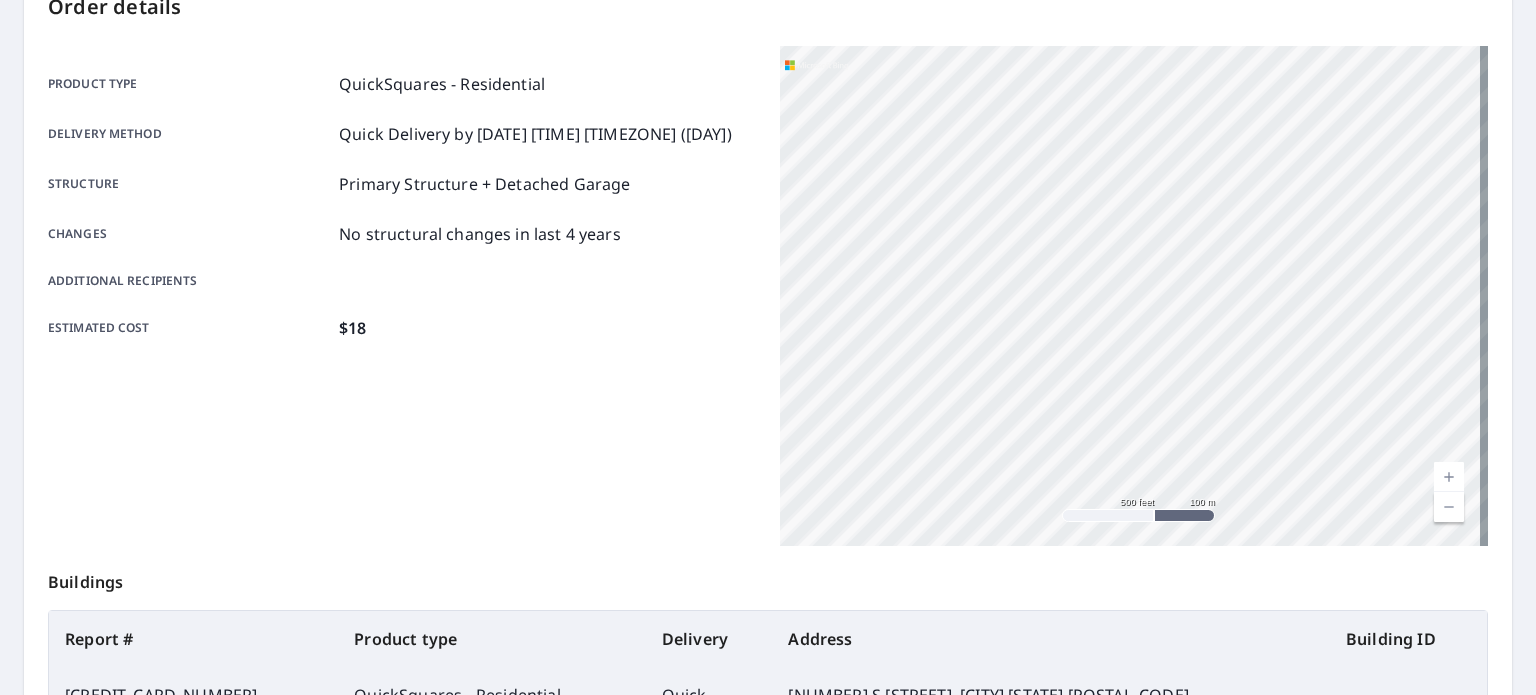 drag, startPoint x: 1054, startPoint y: 237, endPoint x: 967, endPoint y: 398, distance: 183.00273 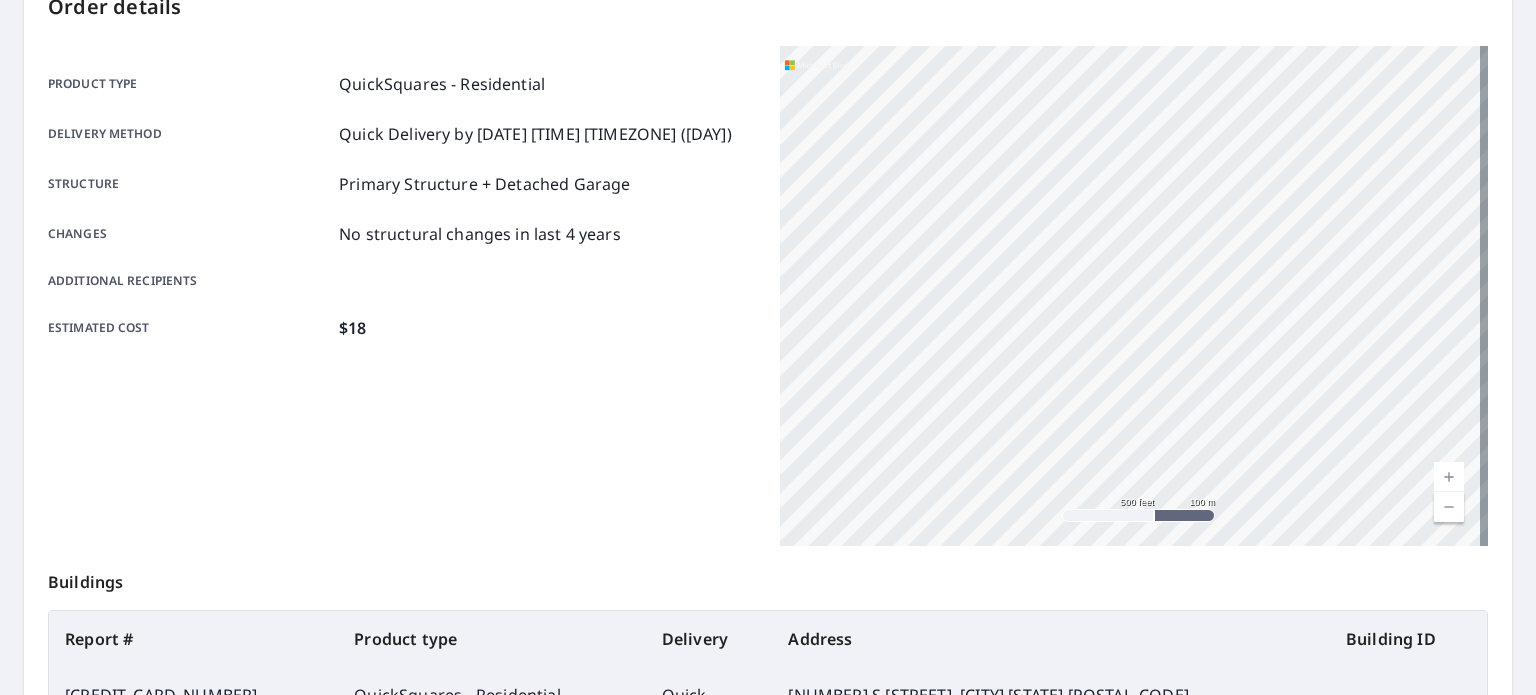 drag 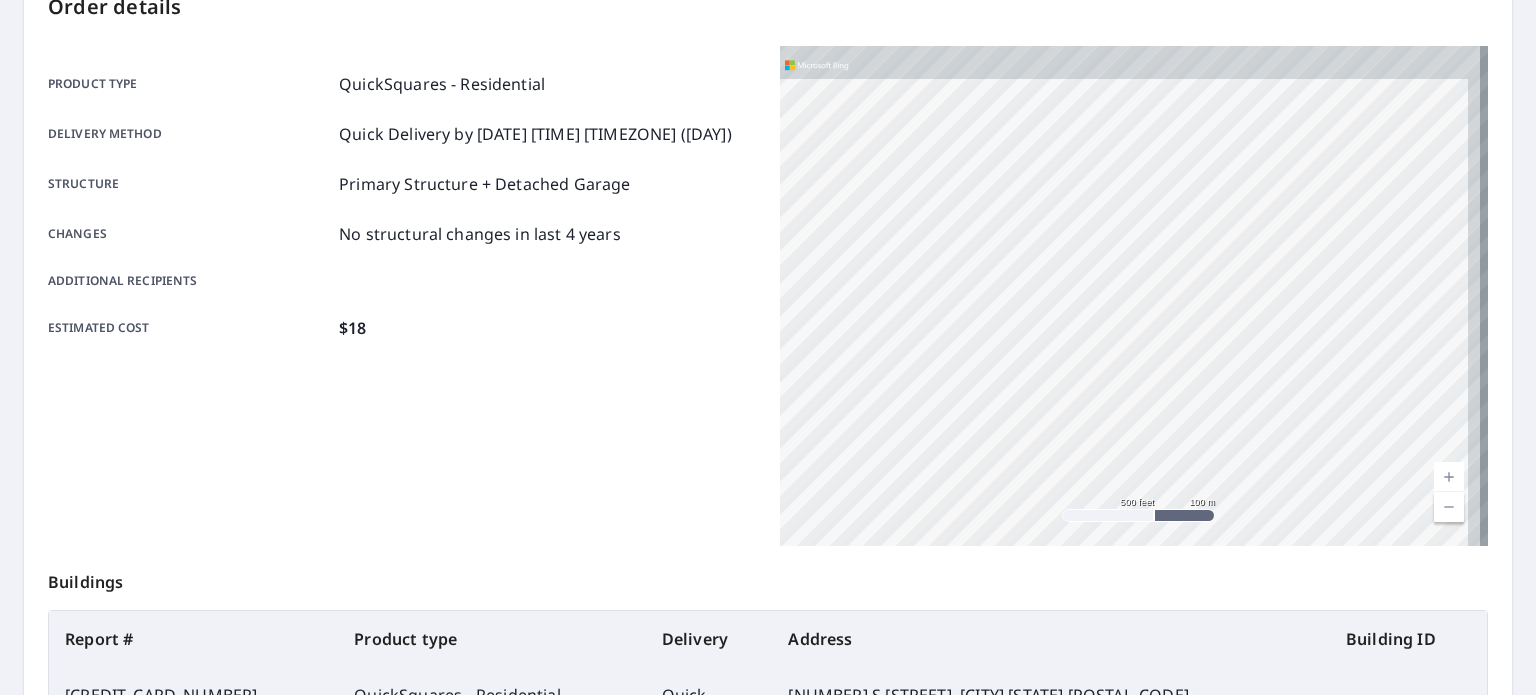 click on "[NUMBER] S [STREET] [CITY], [STATE] [POSTAL_CODE]" at bounding box center [1134, 296] 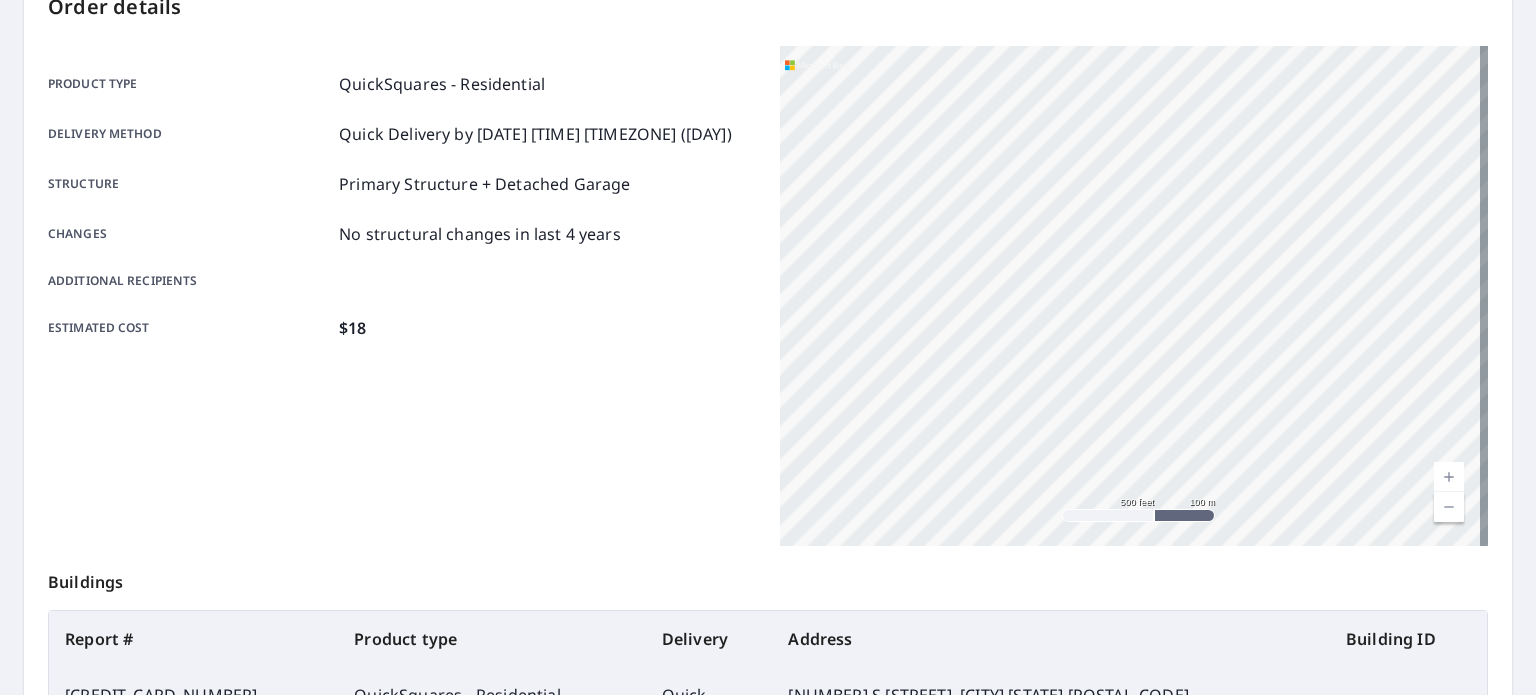 click on "[NUMBER] S [STREET] [CITY], [STATE] [POSTAL_CODE]" at bounding box center (1134, 296) 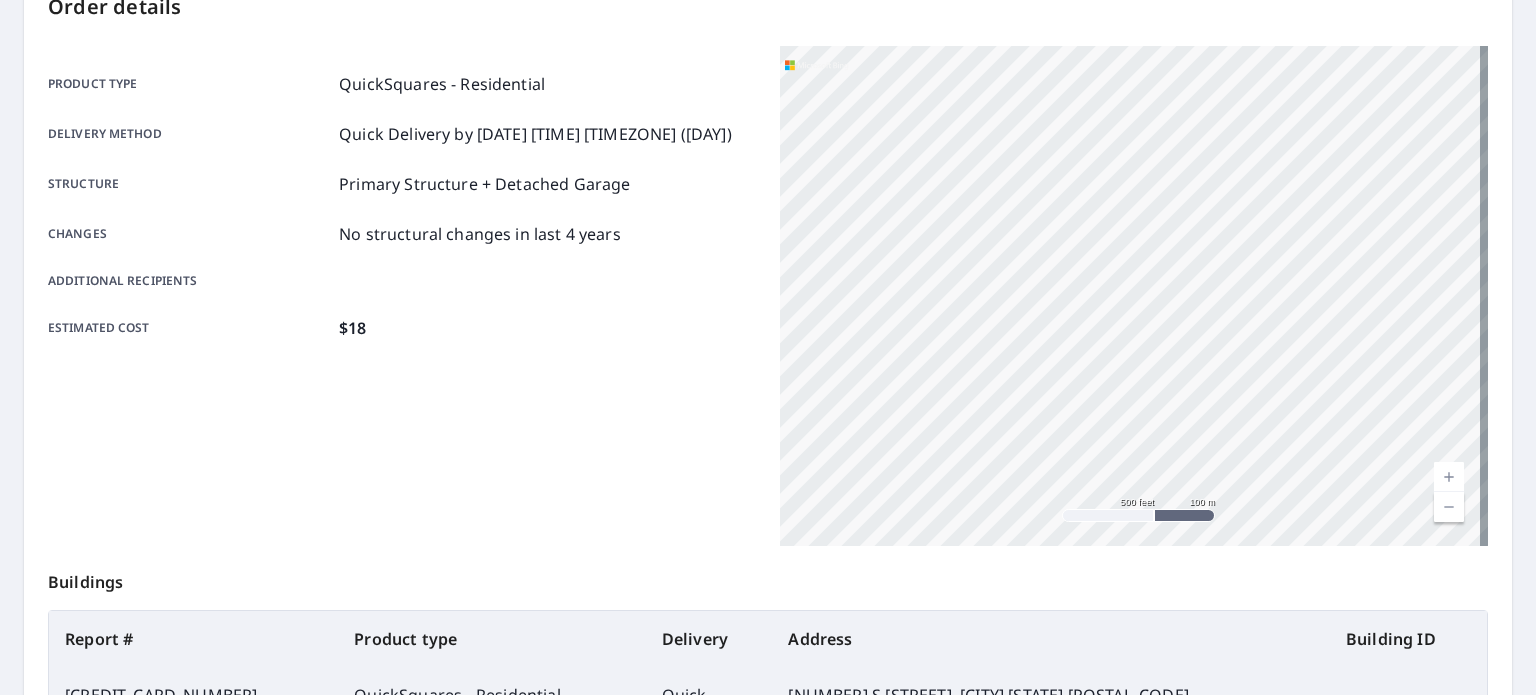 click on "[NUMBER] S [STREET] [CITY], [STATE] [POSTAL_CODE]" at bounding box center (1134, 296) 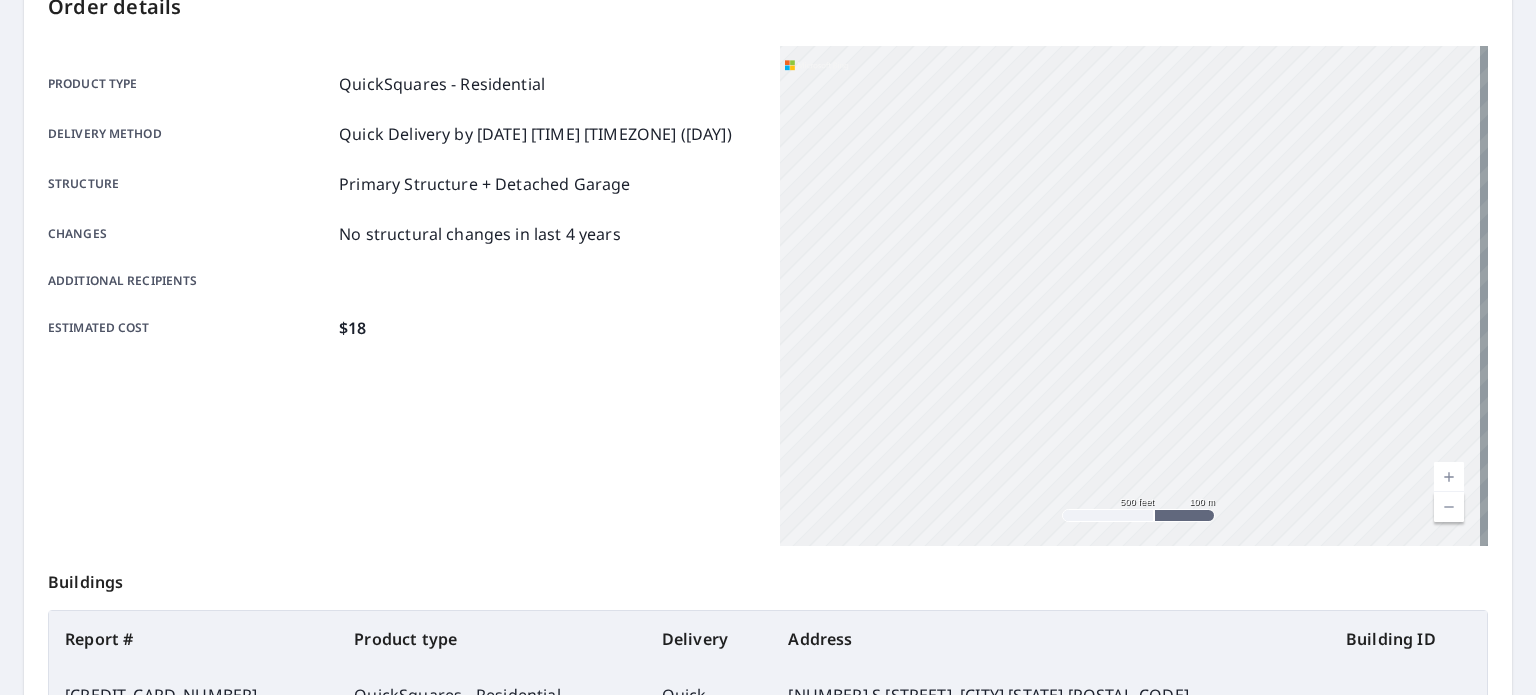 click on "[NUMBER] S [STREET] [CITY], [STATE] [POSTAL_CODE]" at bounding box center [1134, 296] 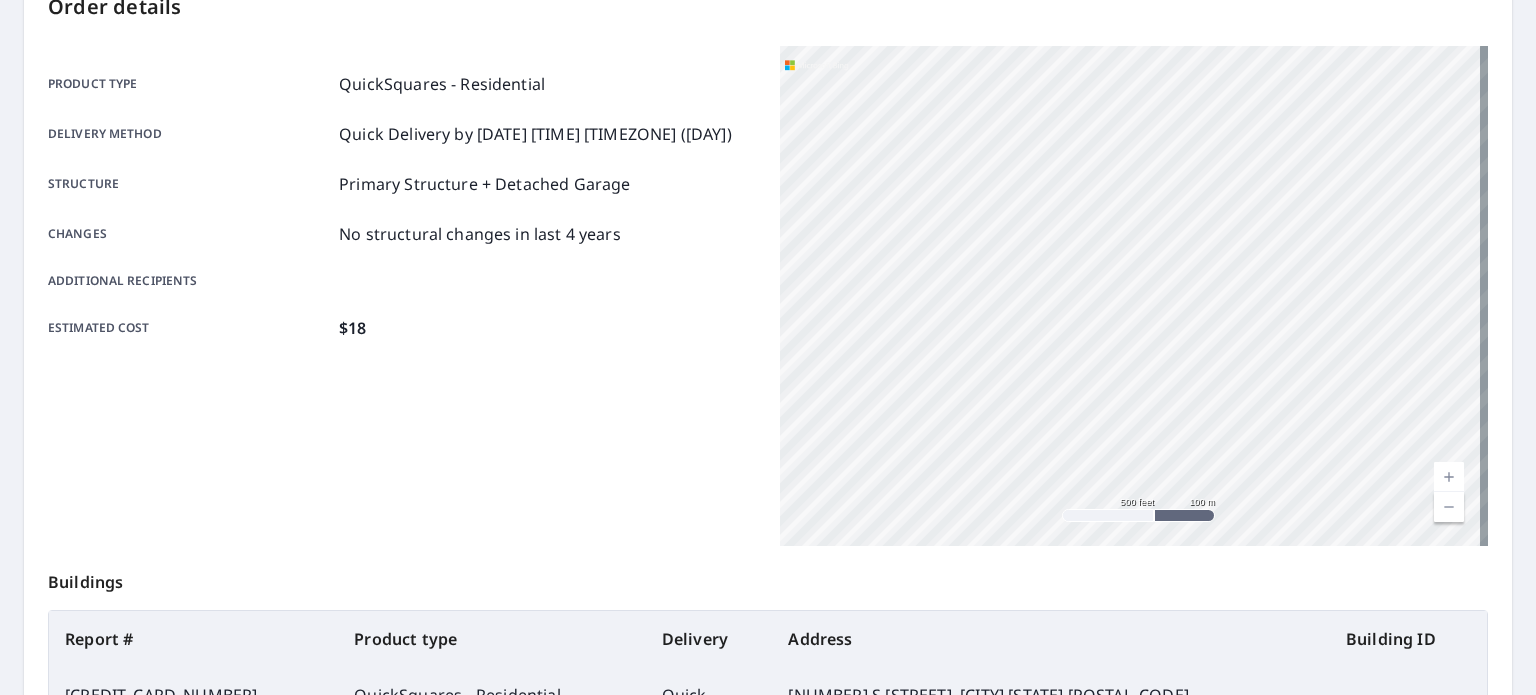 click on "[NUMBER] S [STREET] [CITY], [STATE] [POSTAL_CODE]" at bounding box center (1134, 296) 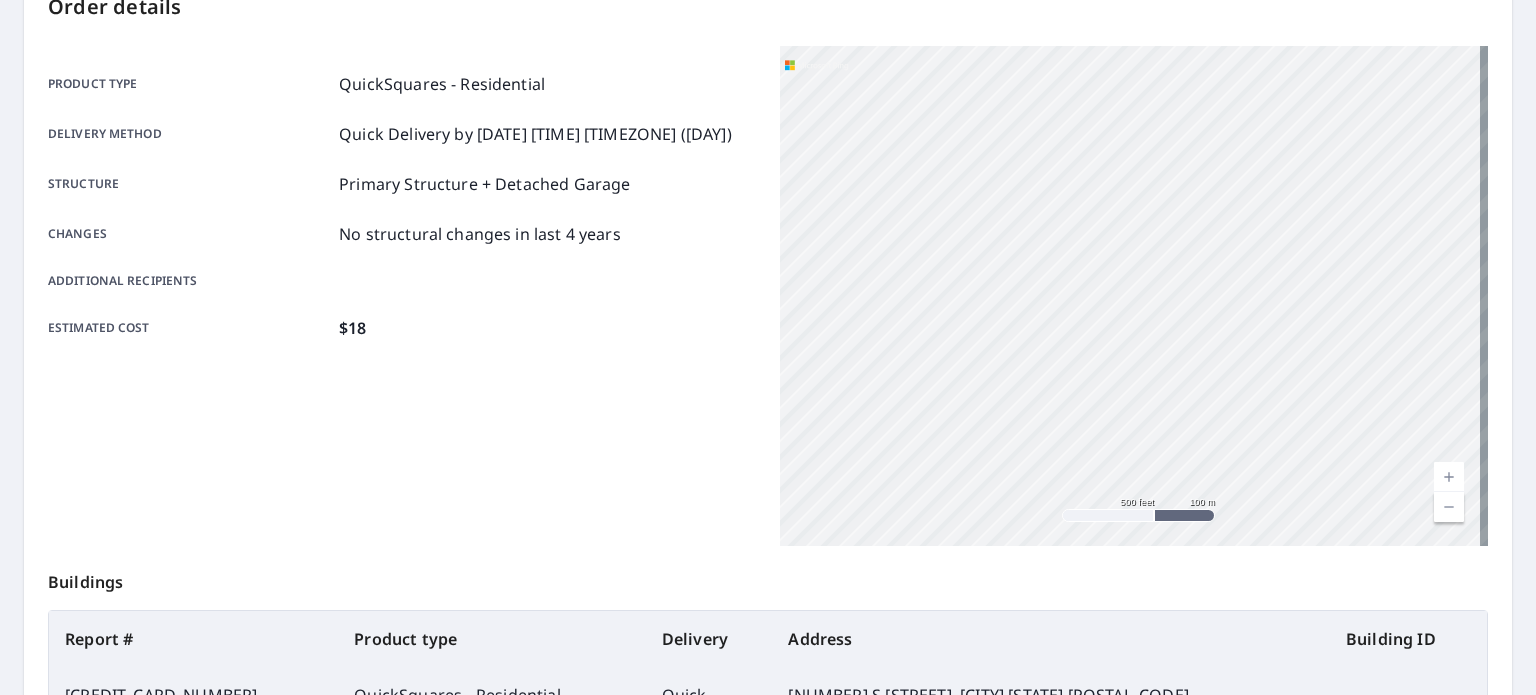 click on "[NUMBER] S [STREET] [CITY], [STATE] [POSTAL_CODE]" at bounding box center (1134, 296) 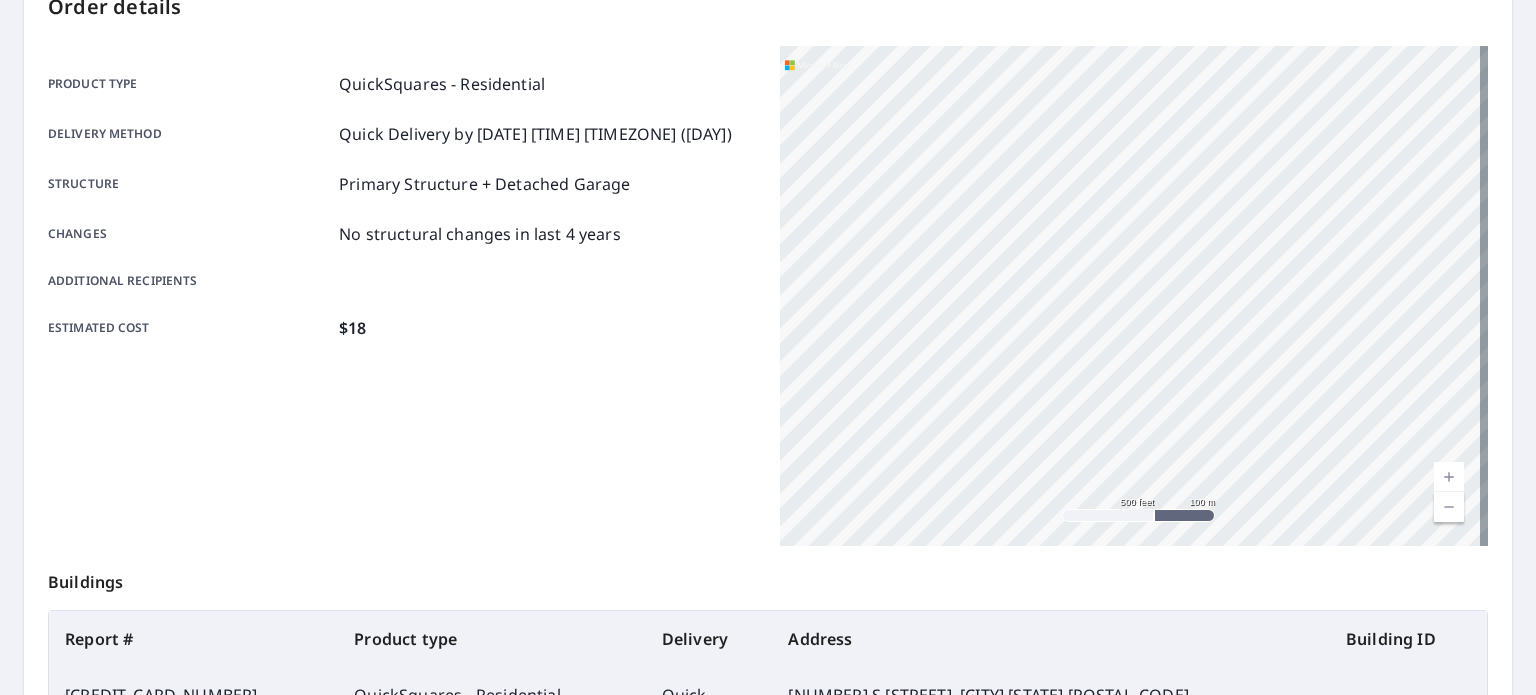 click on "[NUMBER] S [STREET] [CITY], [STATE] [POSTAL_CODE]" at bounding box center [1134, 296] 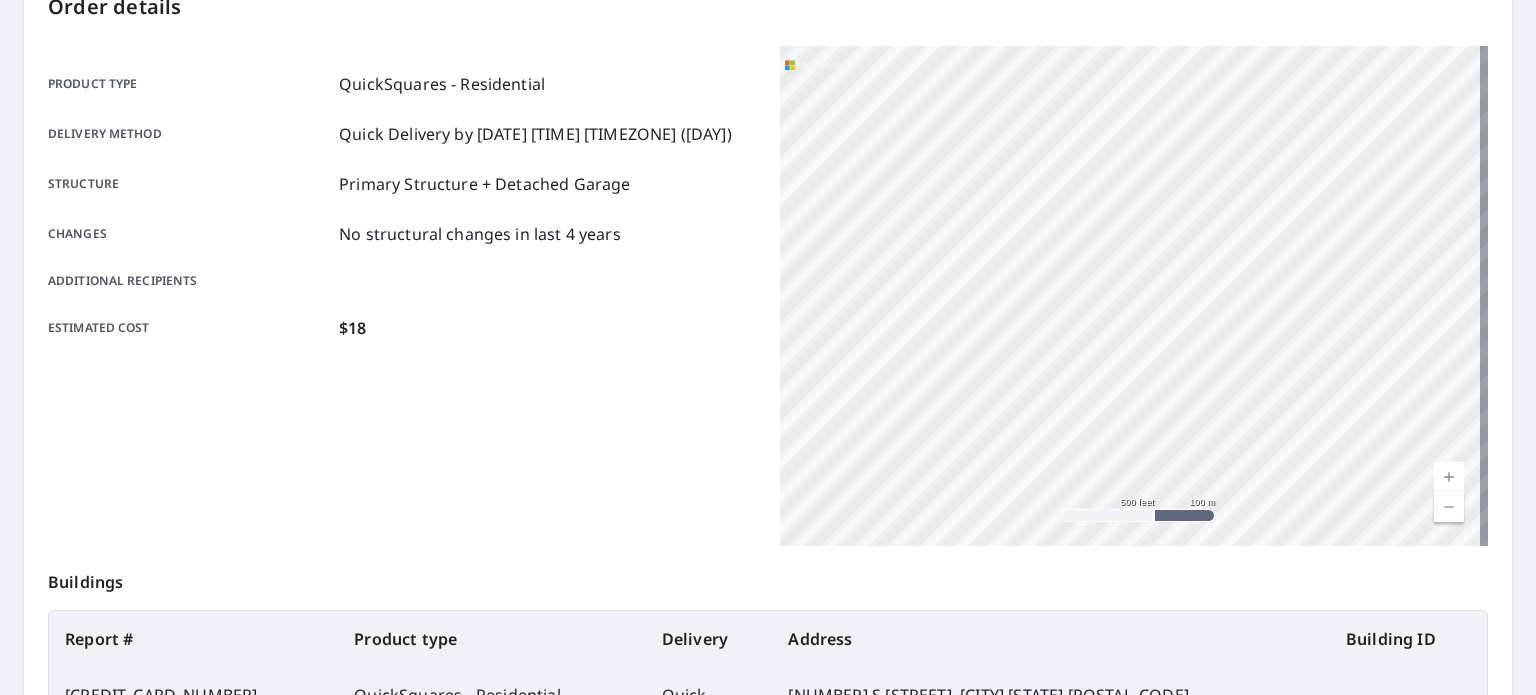 click on "[NUMBER] S [STREET] [CITY], [STATE] [POSTAL_CODE]" at bounding box center [1134, 296] 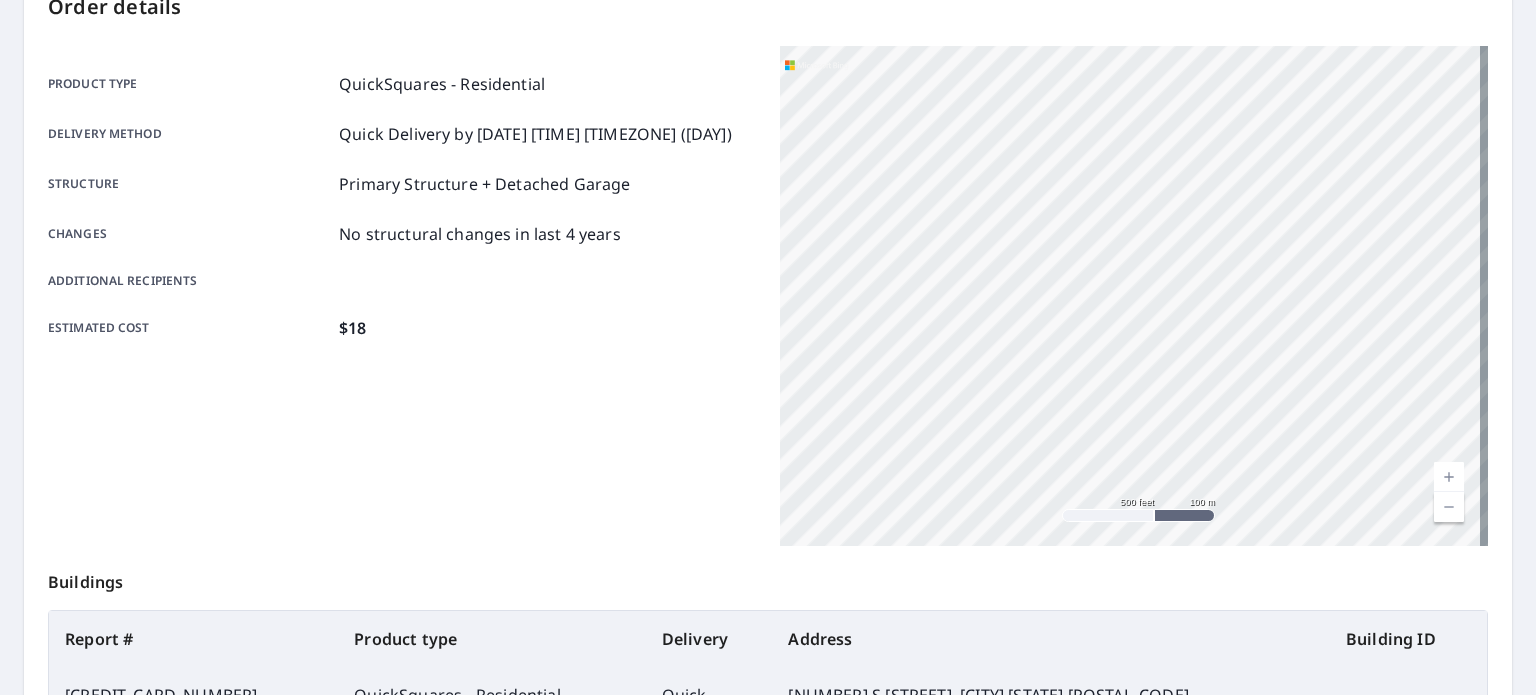 click on "[NUMBER] S [STREET] [CITY], [STATE] [POSTAL_CODE]" at bounding box center [1134, 296] 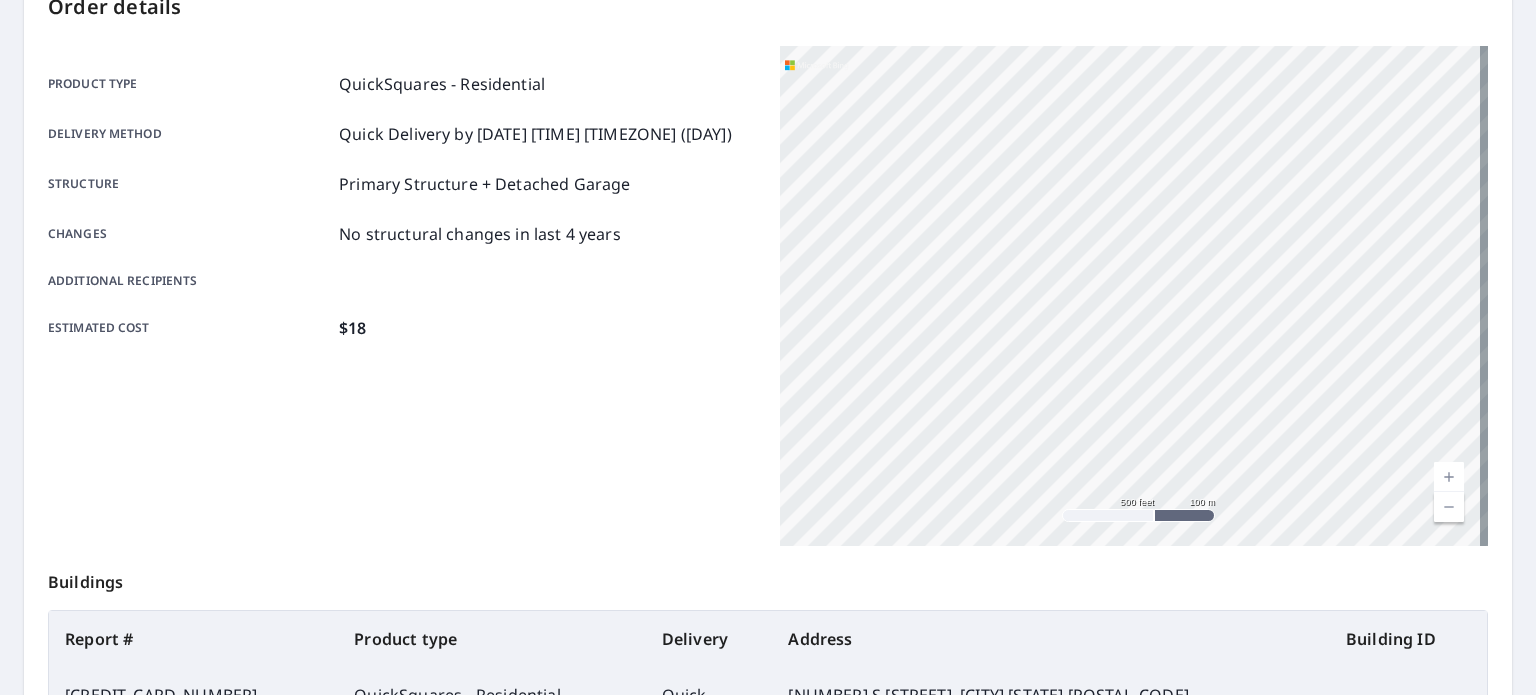 click on "[NUMBER] S [STREET] [CITY], [STATE] [POSTAL_CODE]" at bounding box center (1134, 296) 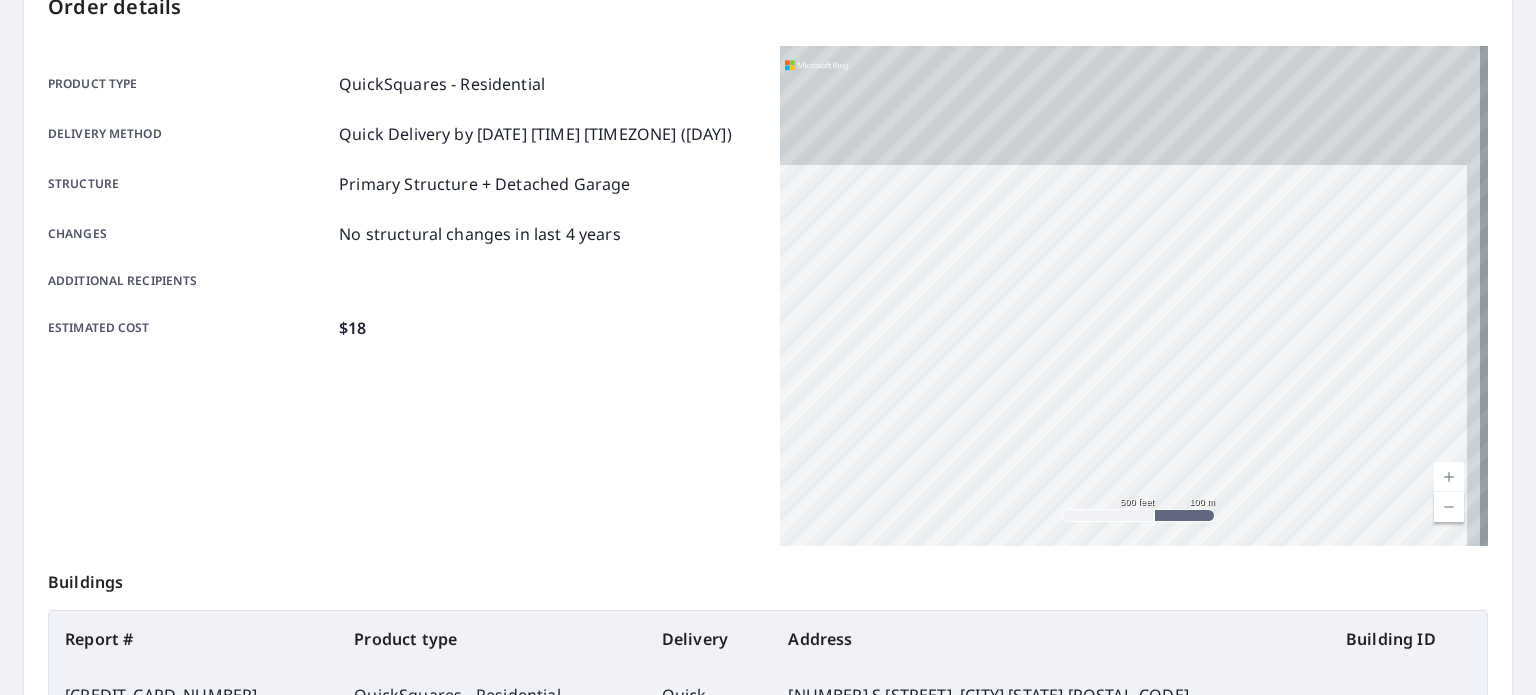 click on "[NUMBER] S [STREET] [CITY], [STATE] [POSTAL_CODE]" at bounding box center [1134, 296] 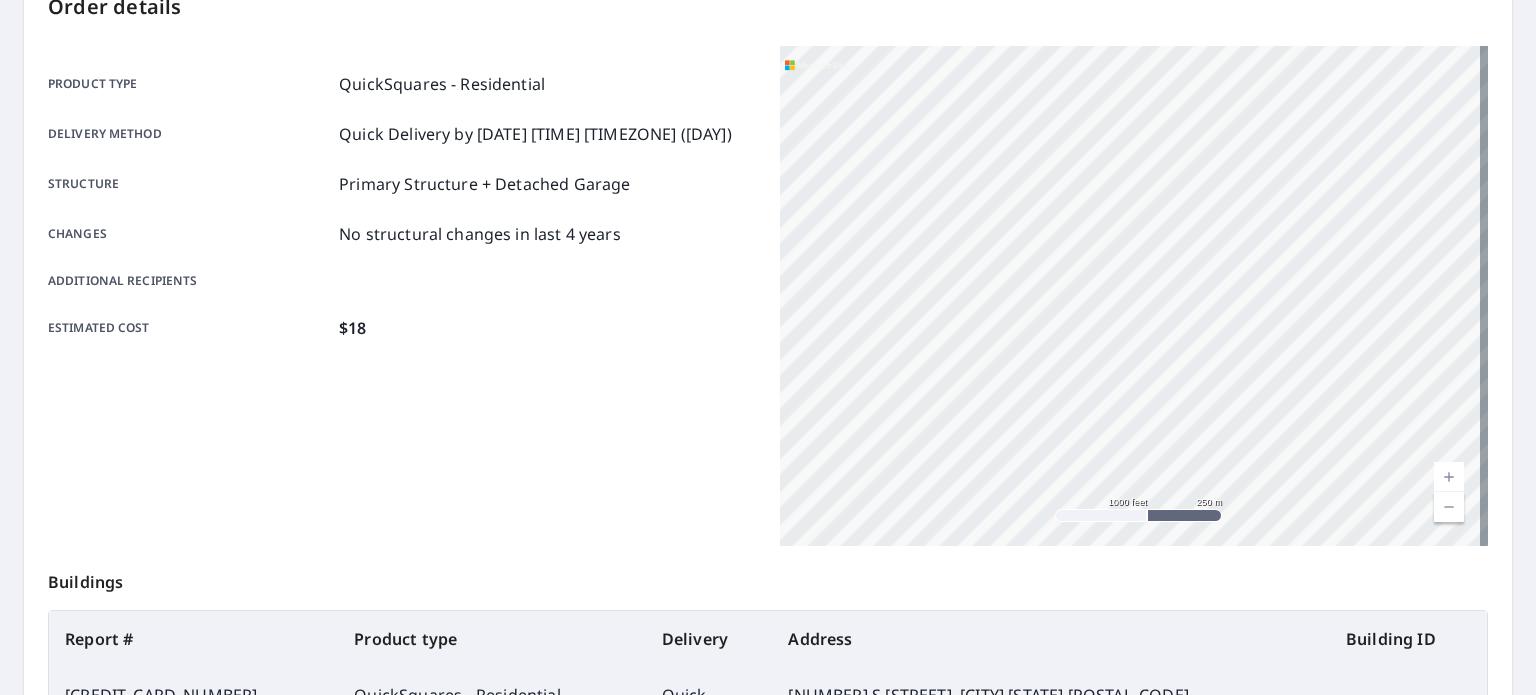 click on "[NUMBER] S [STREET] [CITY], [STATE] [POSTAL_CODE]" at bounding box center (1134, 296) 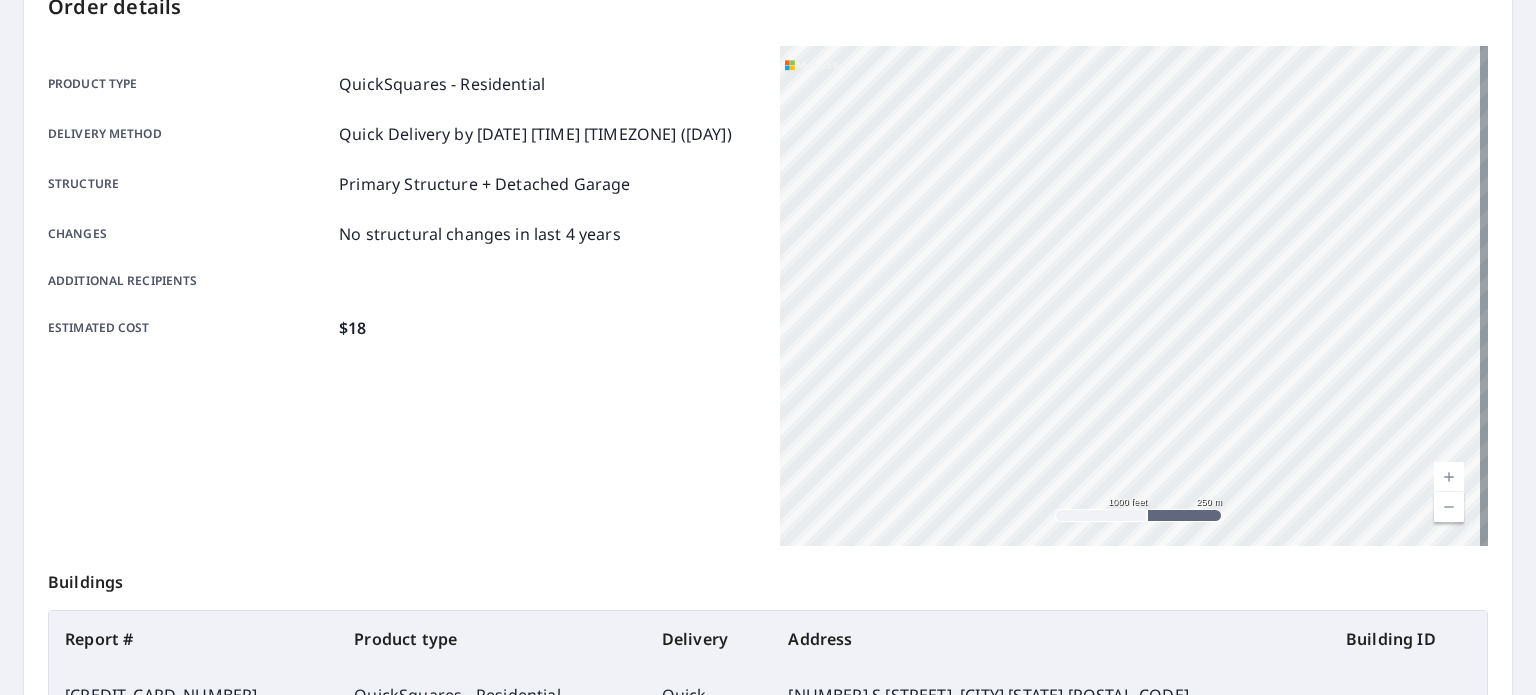 click on "[NUMBER] S [STREET] [CITY], [STATE] [POSTAL_CODE]" at bounding box center (1134, 296) 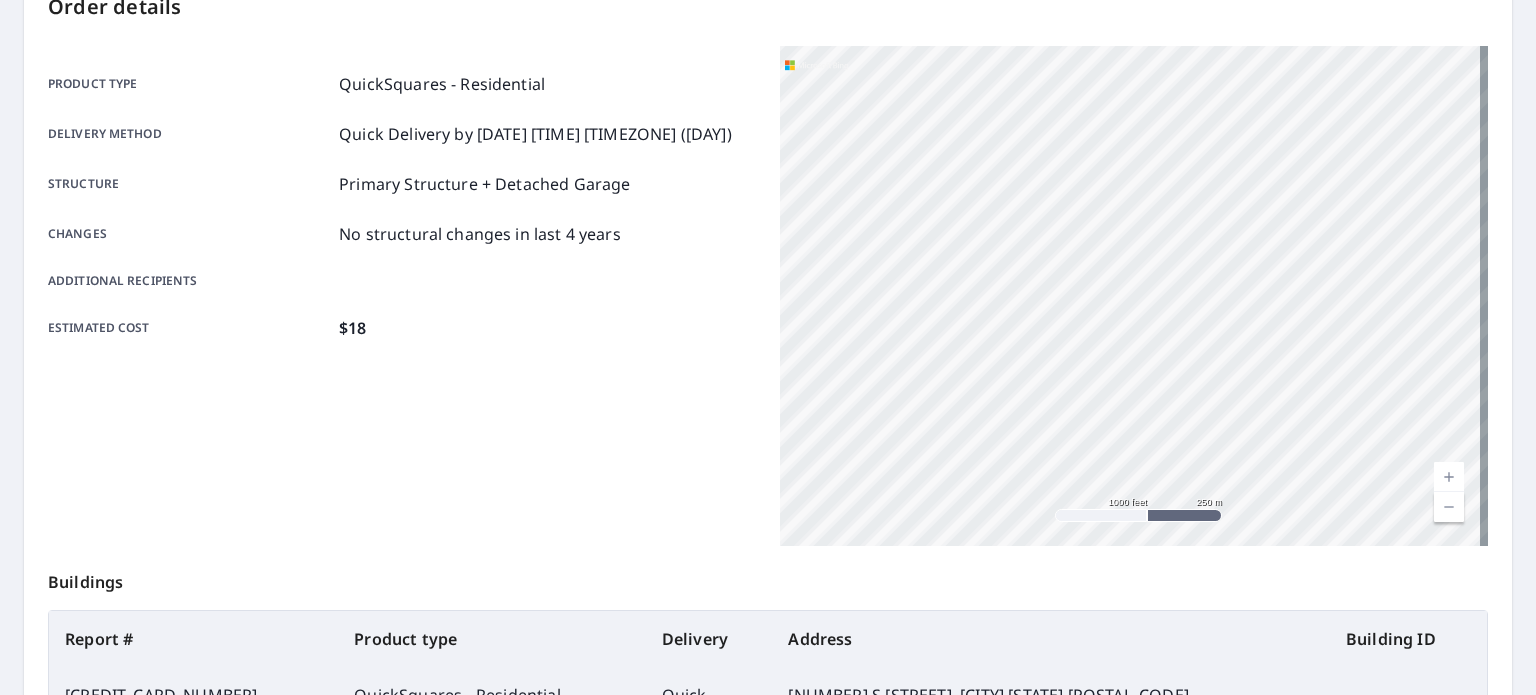 click on "[NUMBER] S [STREET] [CITY], [STATE] [POSTAL_CODE]" at bounding box center [1134, 296] 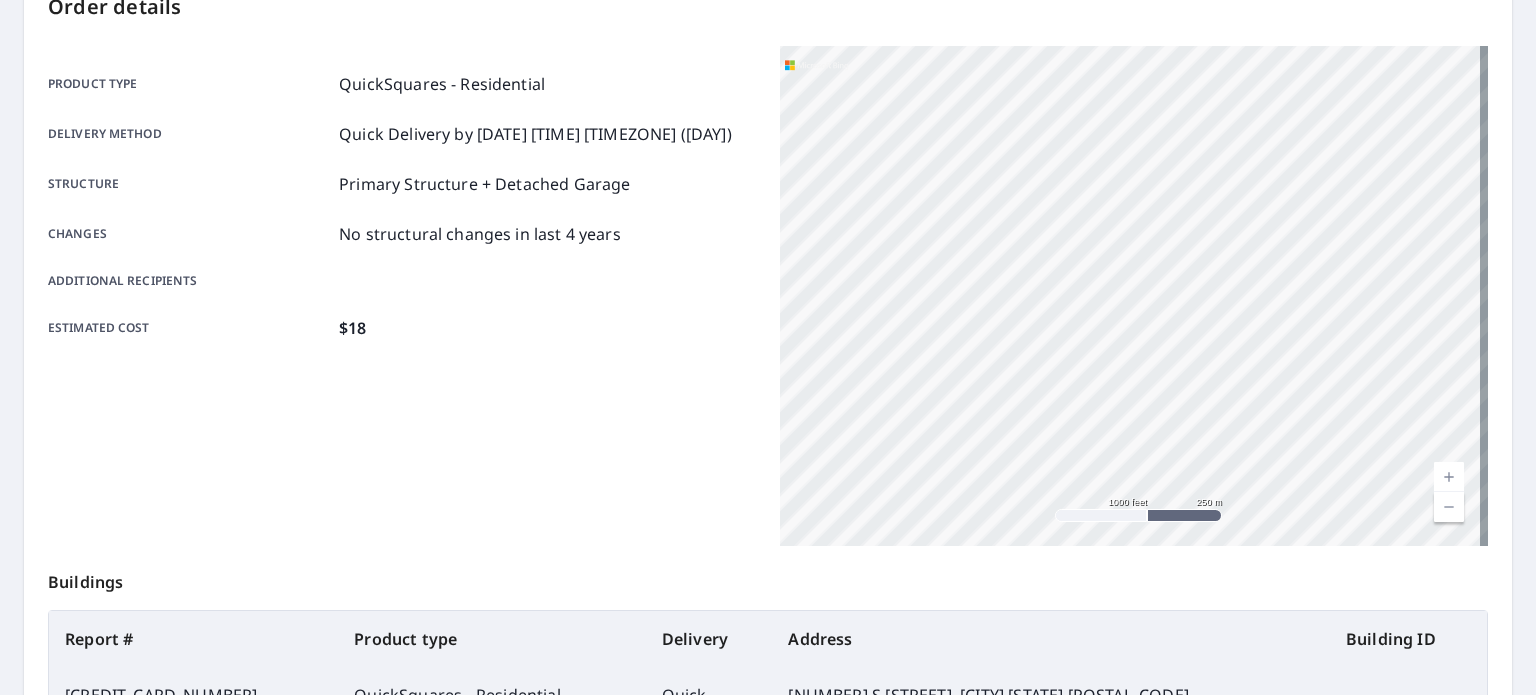 click on "AV AV
Dashboard Order History Order AV Order Submitted Order details Product type QuickSquares - Residential Delivery method Quick Delivery by [DATE] [TIME] [TIMEZONE] ([DAY]) Structure Primary Structure + Detached Garage Changes No structural changes in last 4 years Additional recipients Estimated cost $18 [NUMBER] S [STREET] [CITY], [STATE] [POSTAL_CODE] Aerial Road A standard road map Aerial A detailed look from above Labels Labels 1000 feet 250 m © 2025 TomTom, © Vexcel Imaging, © 2025 Microsoft Corporation,  © OpenStreetMap Terms Buildings Report # Product type Delivery Address Building ID [CREDIT_CARD_NUMBER] QuickSquares - Residential Quick [NUMBER] S [STREET], [CITY] [STATE] [POSTAL_CODE] You can track the status of your order on the  Order History  page. You can update and set your order preferences on the  Order Preferences  page. Print this page Cancel order Place another order Terms of Use  |  Privacy Policy
X X X" at bounding box center (768, 347) 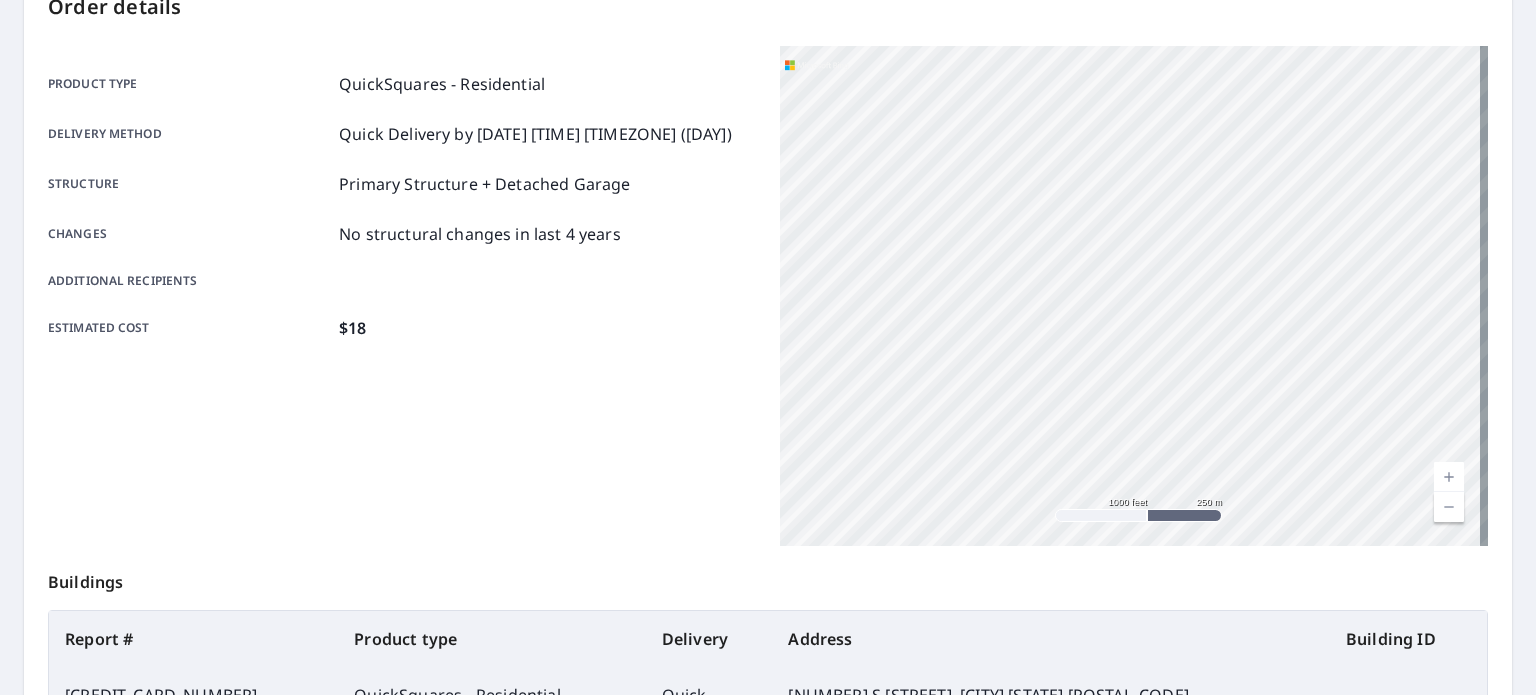 click on "AV AV
Dashboard Order History Order AV Order Submitted Order details Product type QuickSquares - Residential Delivery method Quick Delivery by [DATE] [TIME] [TIMEZONE] ([DAY]) Structure Primary Structure + Detached Garage Changes No structural changes in last 4 years Additional recipients Estimated cost $18 [NUMBER] S [STREET] [CITY], [STATE] [POSTAL_CODE] Aerial Road A standard road map Aerial A detailed look from above Labels Labels 1000 feet 250 m © 2025 TomTom, © Vexcel Imaging, © 2025 Microsoft Corporation,  © OpenStreetMap Terms Buildings Report # Product type Delivery Address Building ID [CREDIT_CARD_NUMBER] QuickSquares - Residential Quick [NUMBER] S [STREET], [CITY] [STATE] [POSTAL_CODE] You can track the status of your order on the  Order History  page. You can update and set your order preferences on the  Order Preferences  page. Print this page Cancel order Place another order Terms of Use  |  Privacy Policy
X X X" at bounding box center (768, 347) 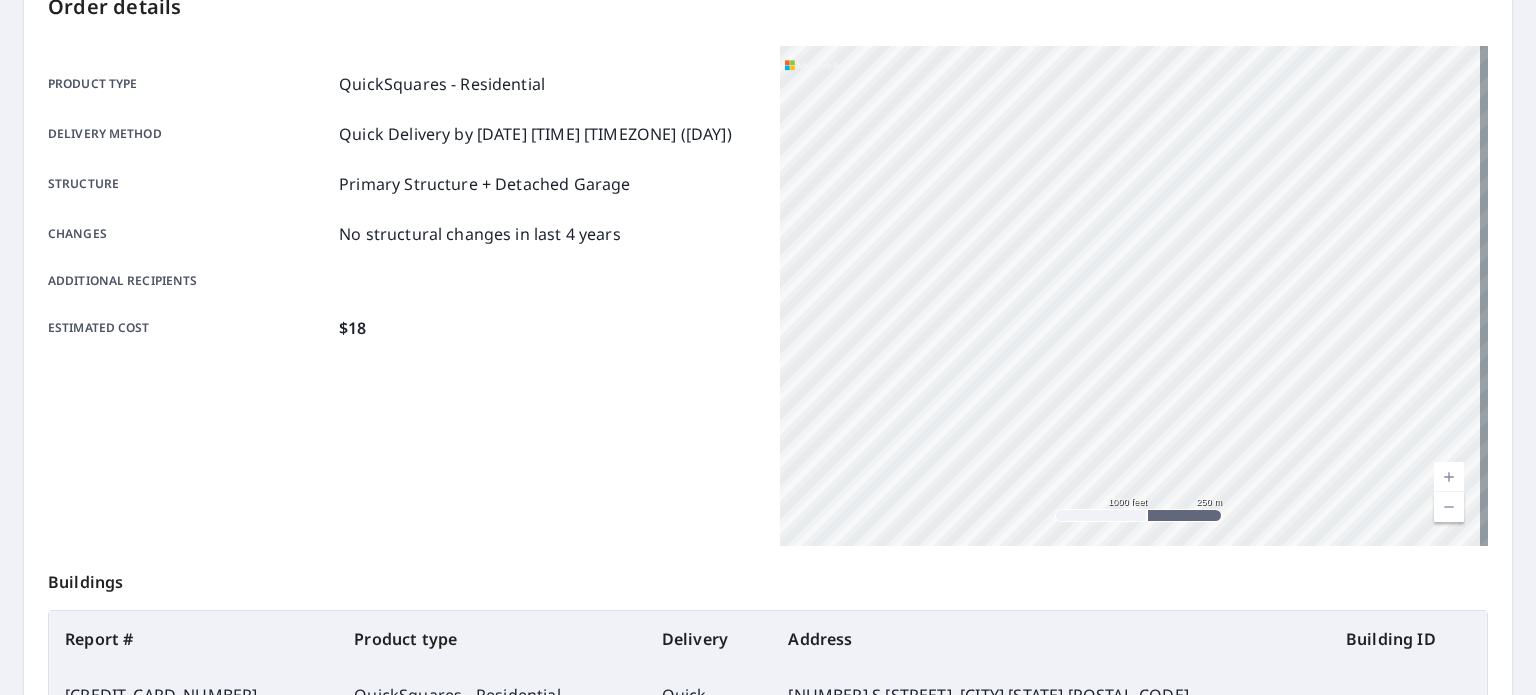 click on "[NUMBER] S [STREET] [CITY], [STATE] [POSTAL_CODE]" at bounding box center (1134, 296) 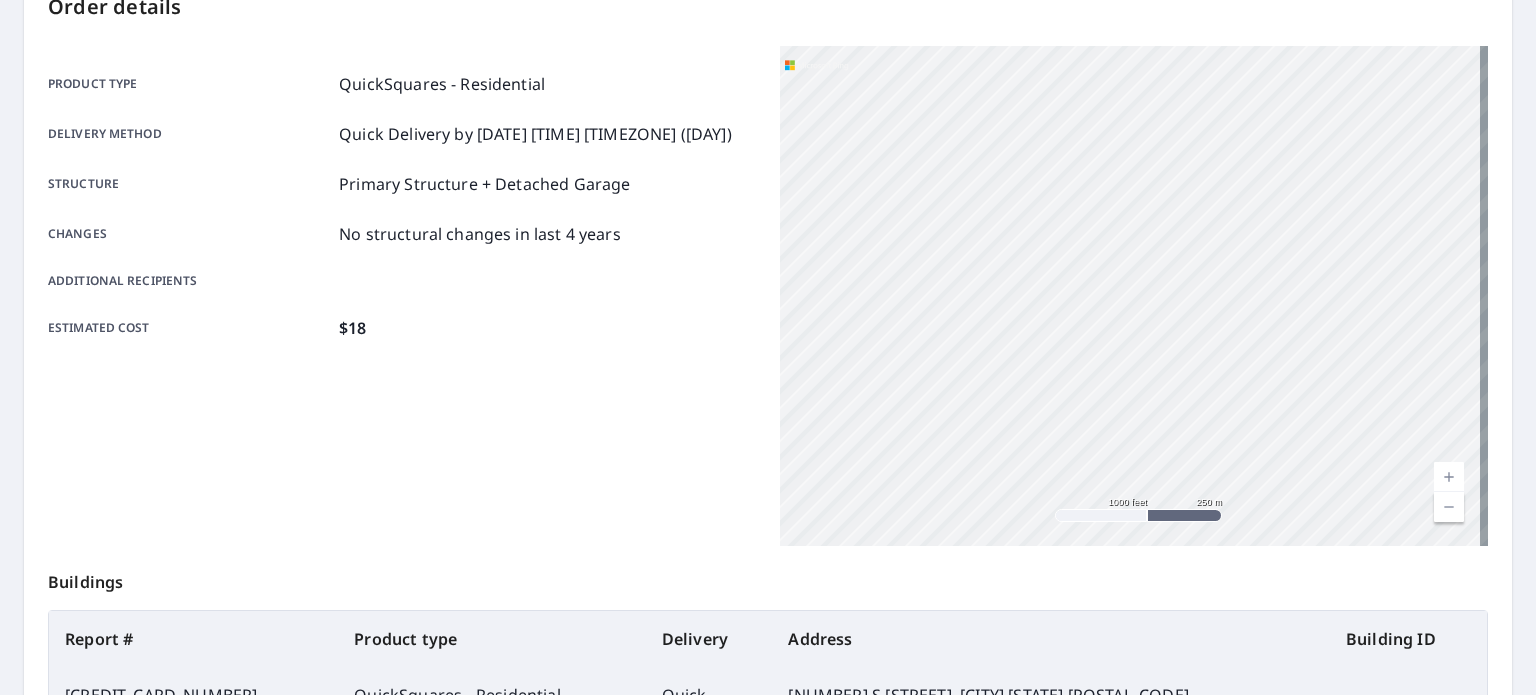click on "[NUMBER] S [STREET] [CITY], [STATE] [POSTAL_CODE]" at bounding box center (1134, 296) 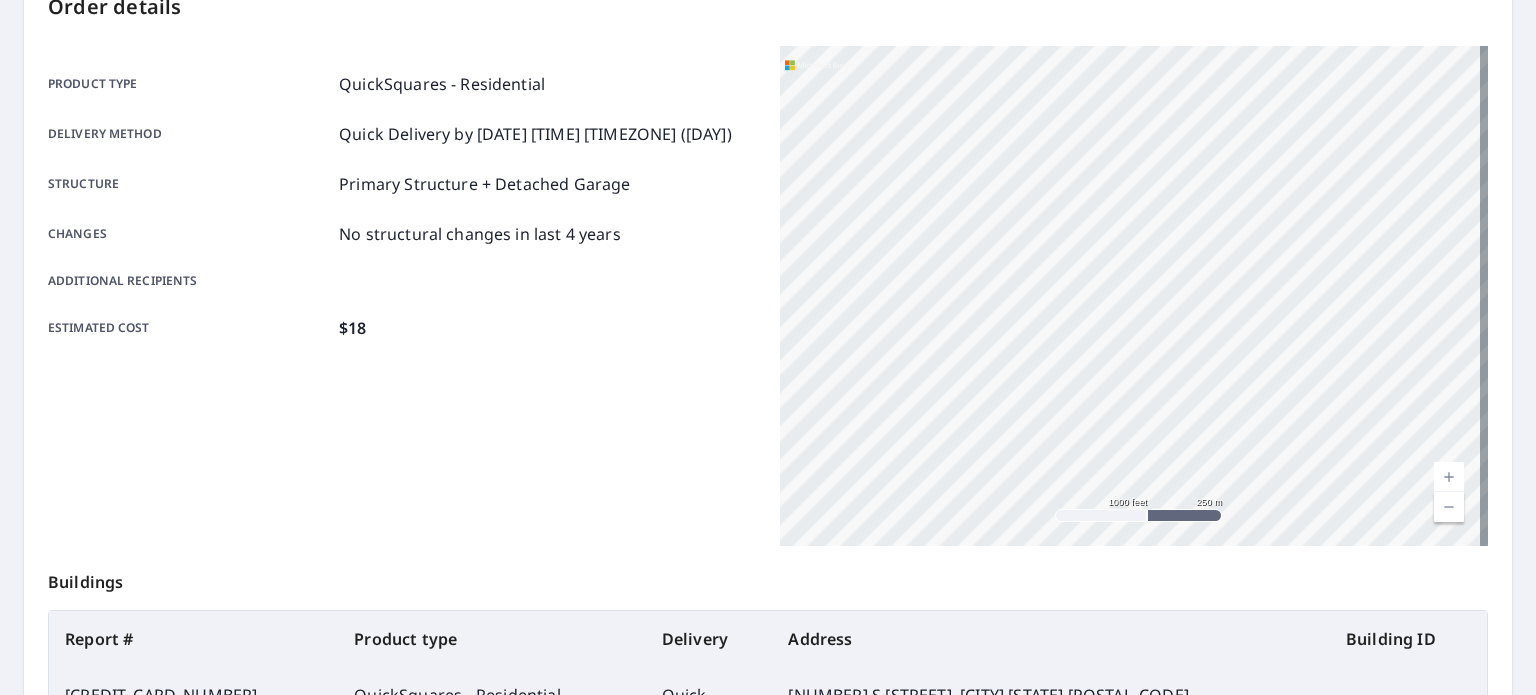 click on "[NUMBER] S [STREET] [CITY], [STATE] [POSTAL_CODE]" at bounding box center (1134, 296) 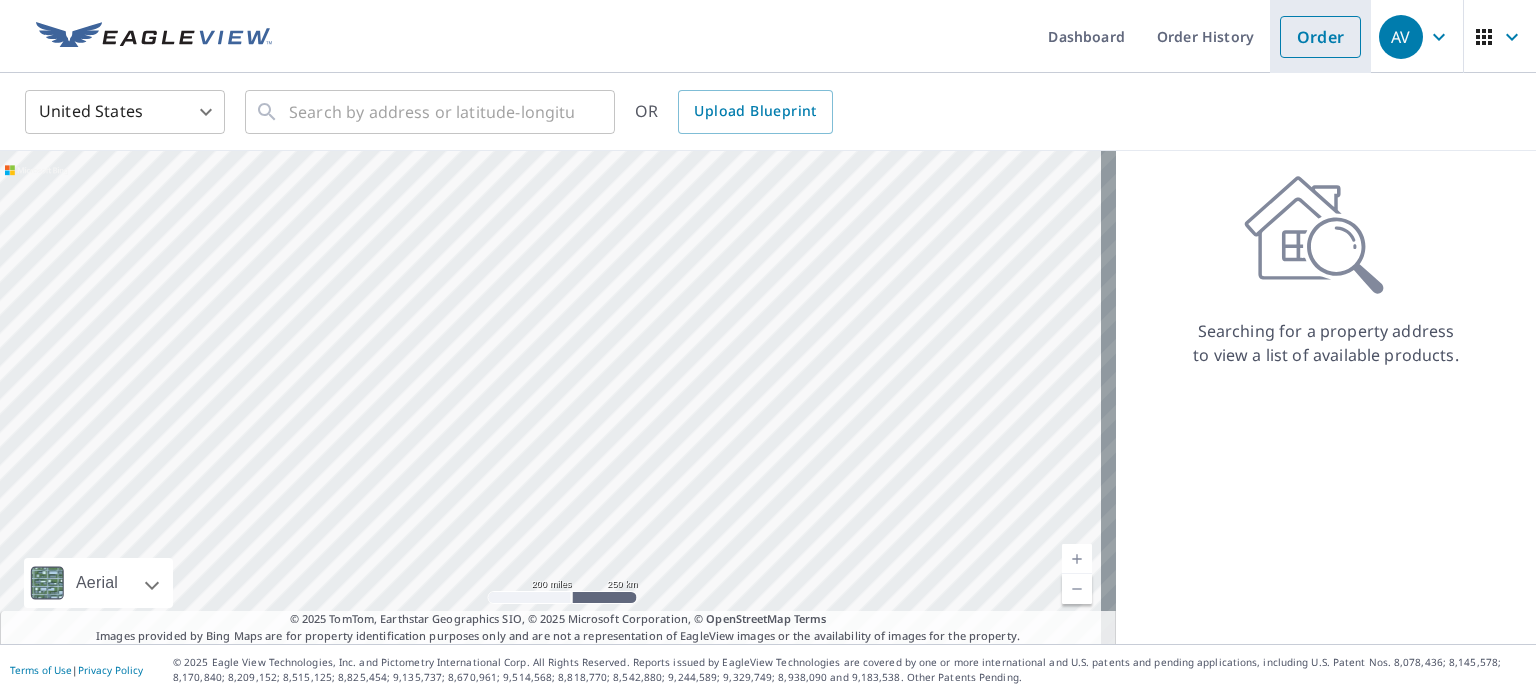 click on "Order" at bounding box center [1320, 37] 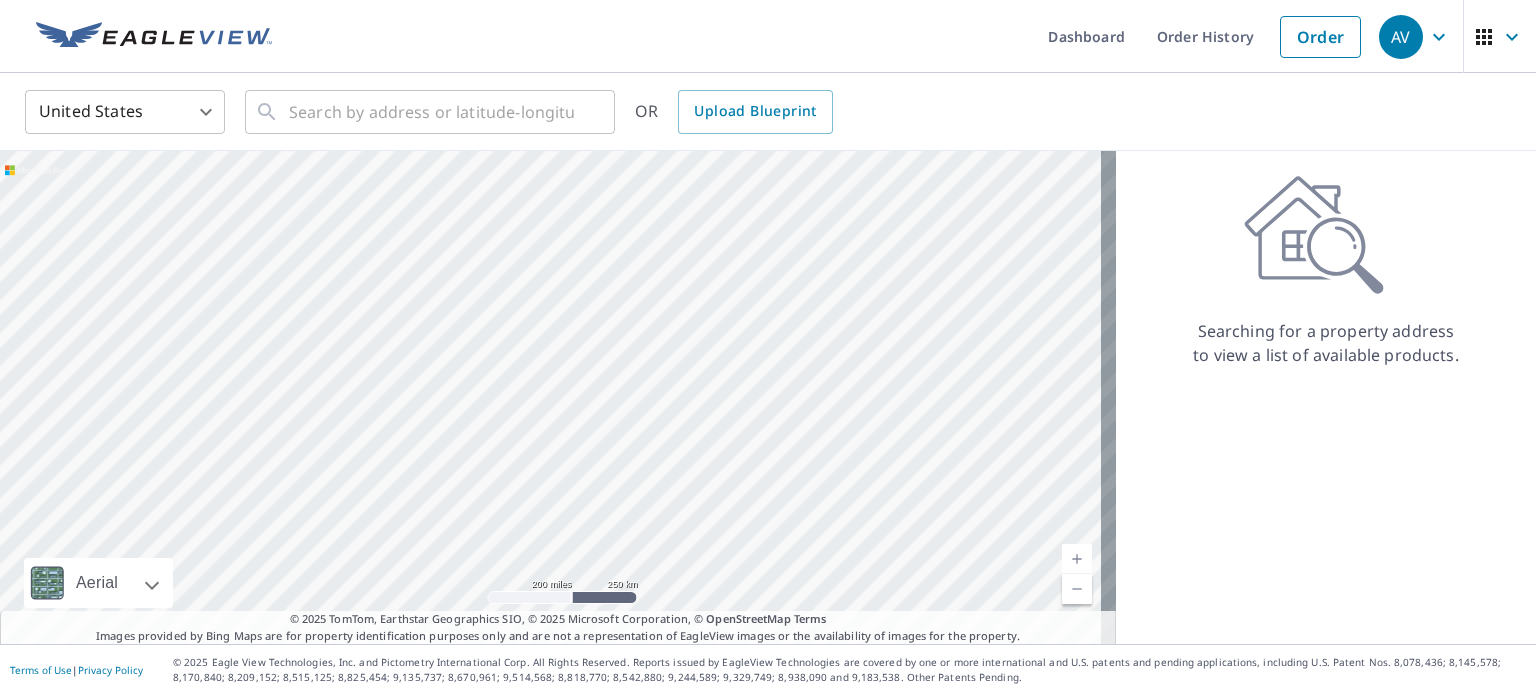 click on "AV" at bounding box center [1401, 37] 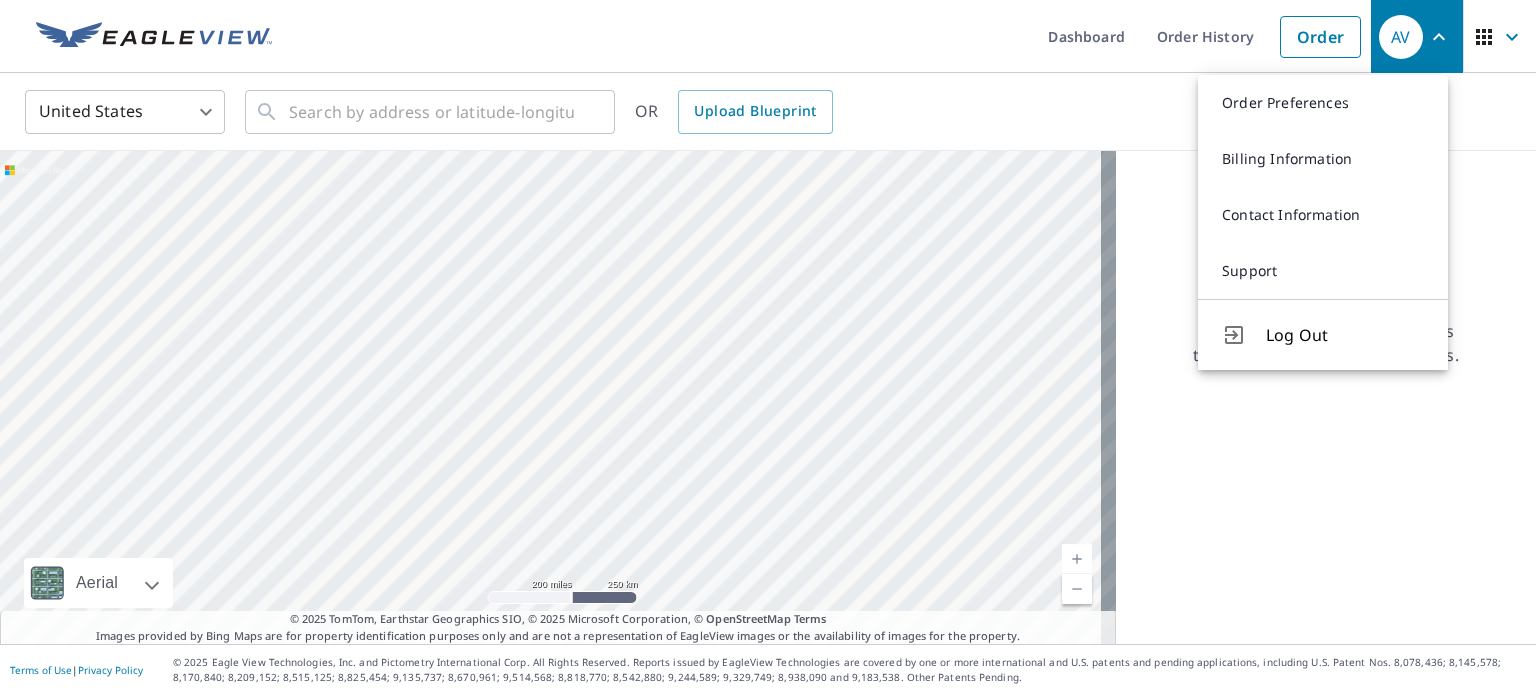 click on "United States US ​ ​ OR Upload Blueprint" at bounding box center [761, 111] 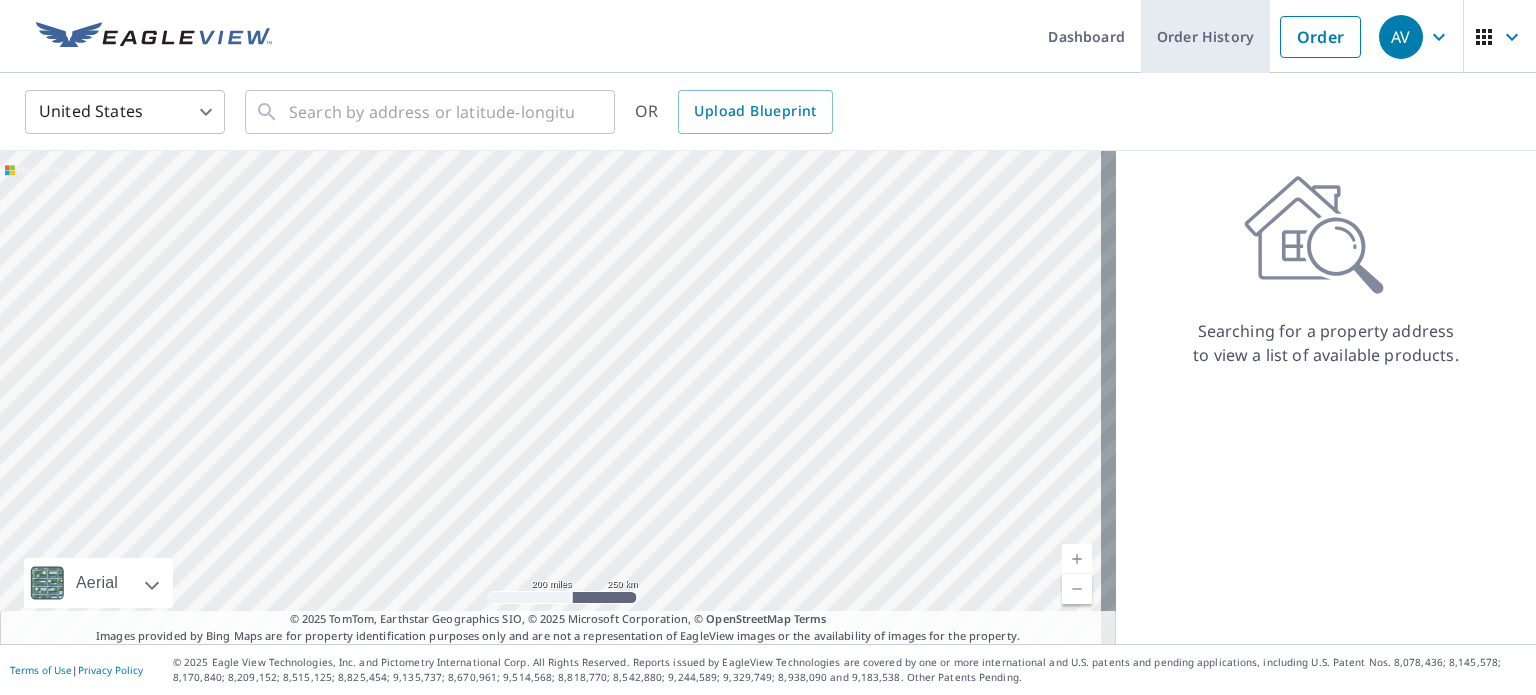 click on "Order History" at bounding box center [1205, 36] 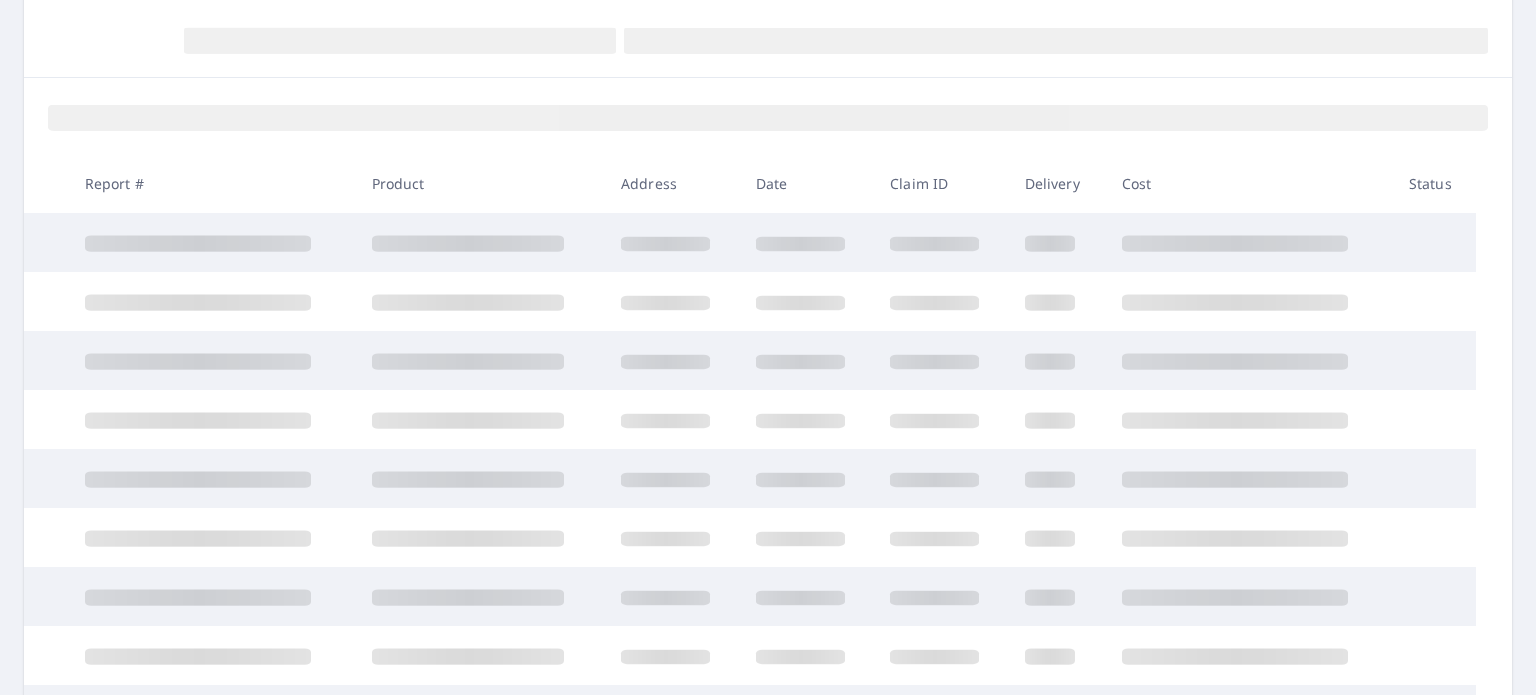 scroll, scrollTop: 233, scrollLeft: 0, axis: vertical 